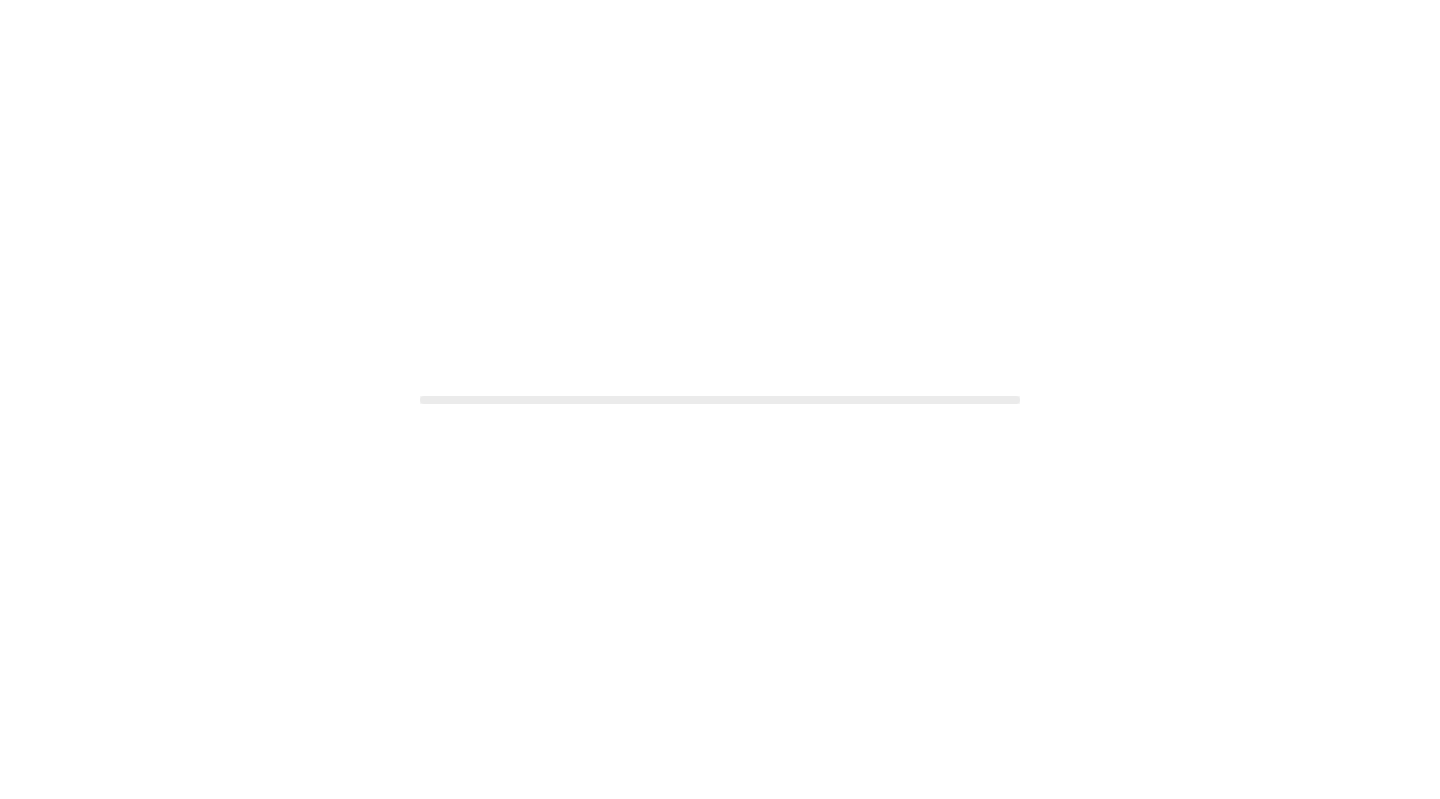 scroll, scrollTop: 0, scrollLeft: 0, axis: both 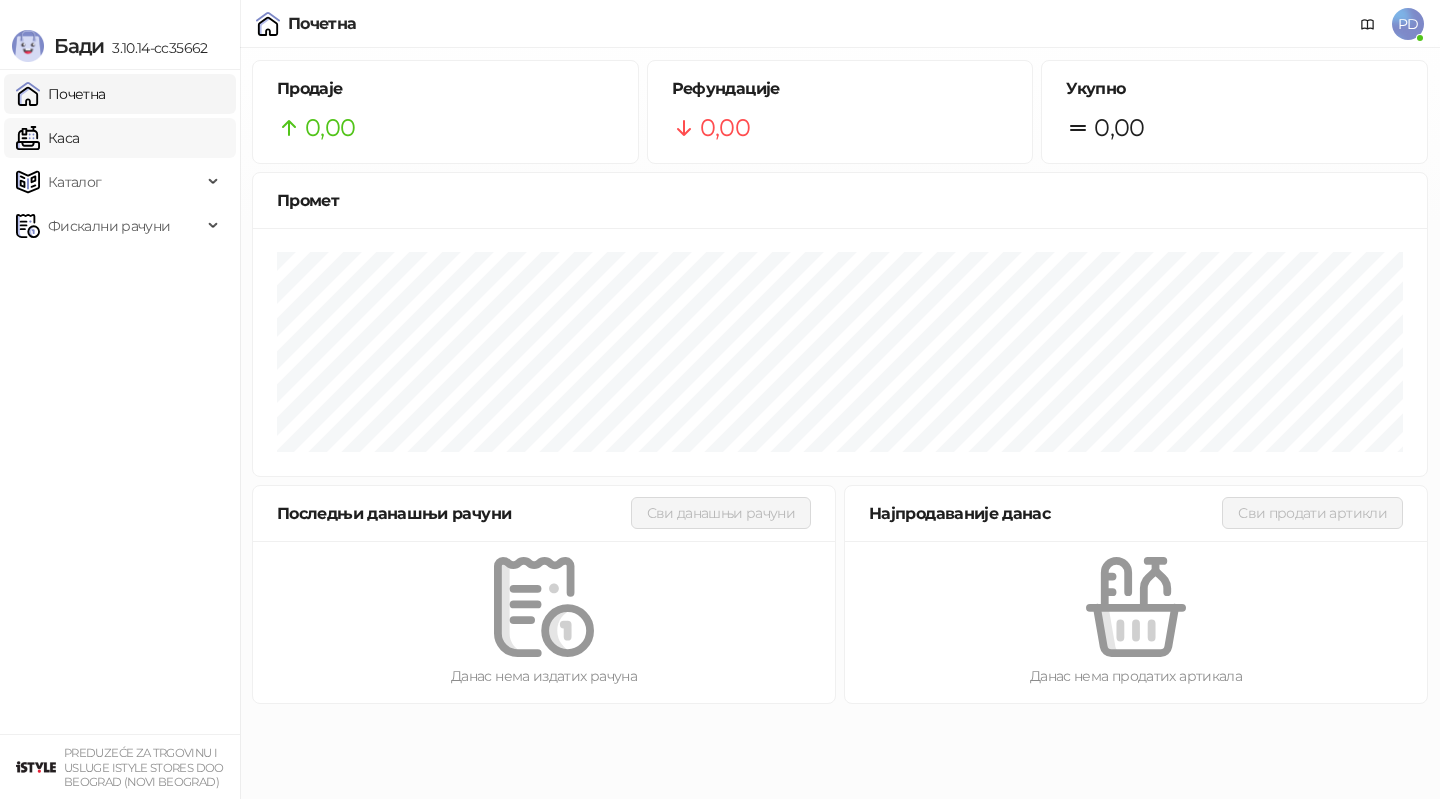 click on "Каса" at bounding box center (47, 138) 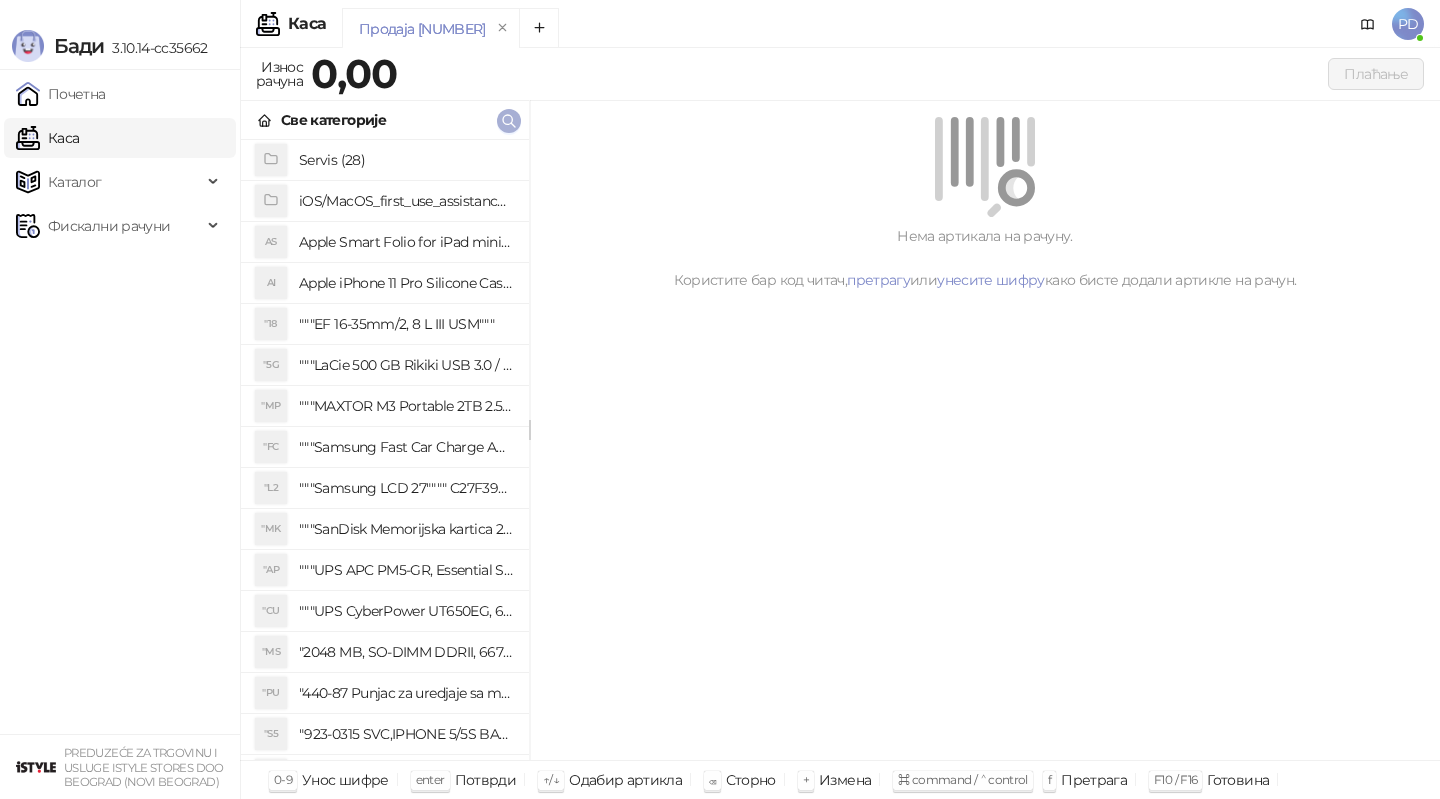 click 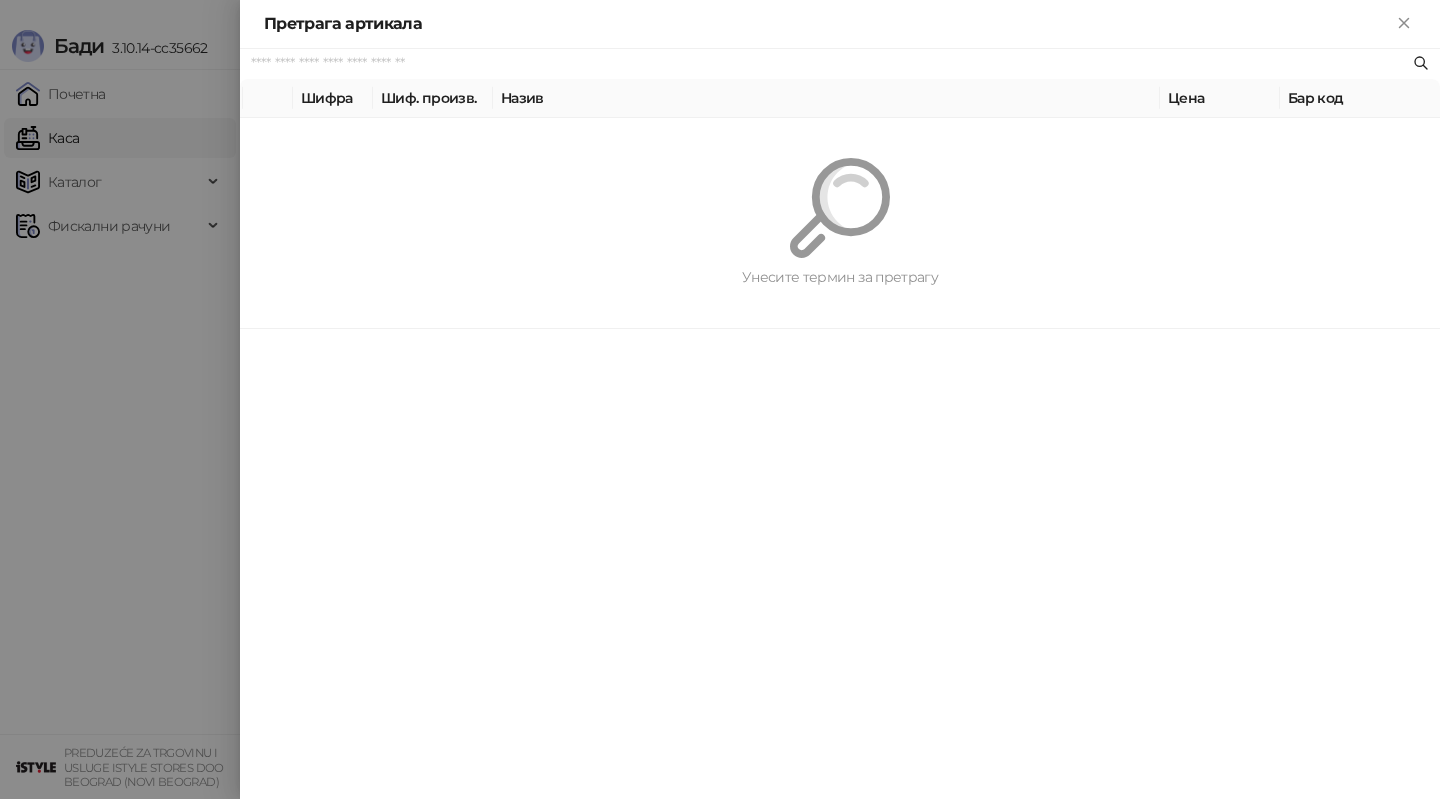 paste on "*********" 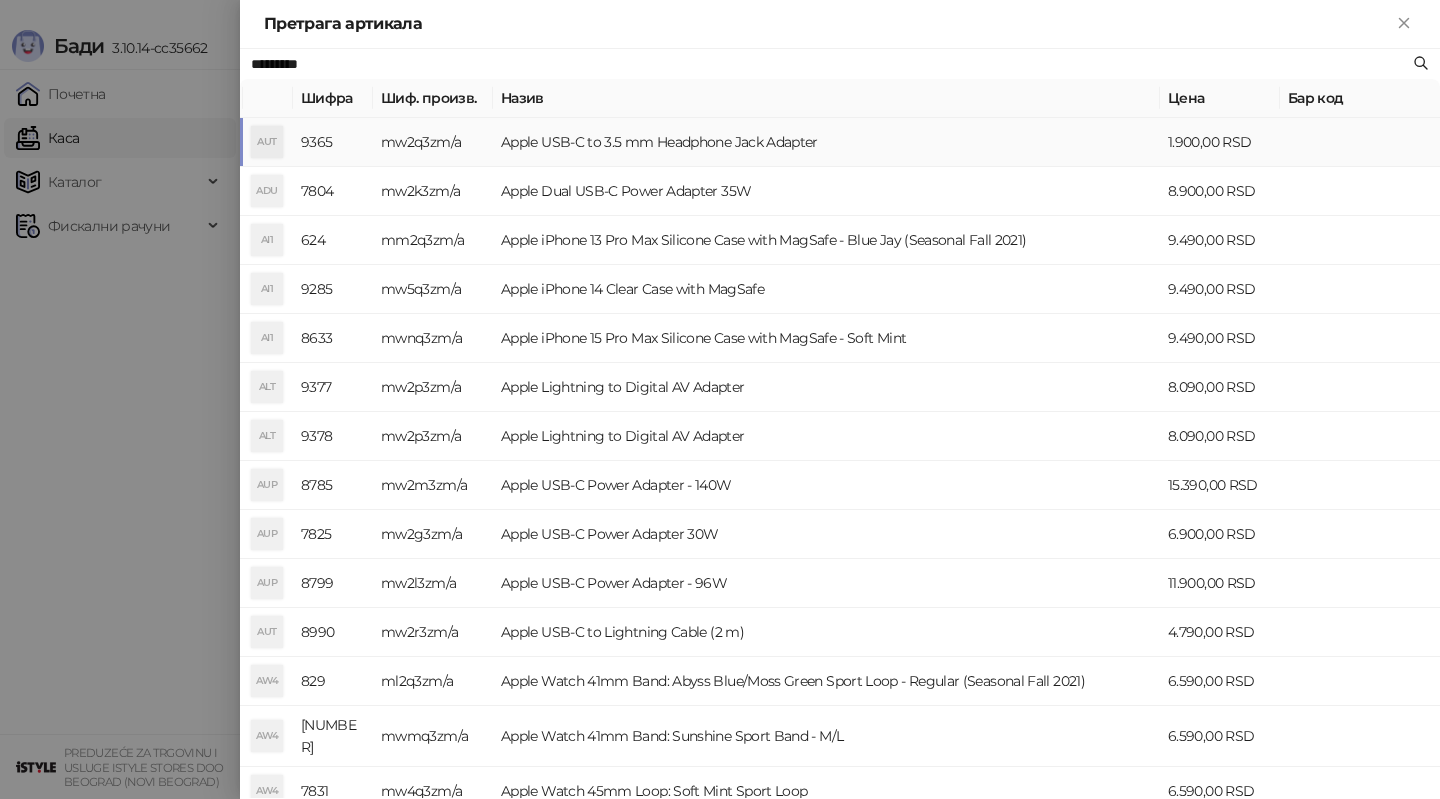 click on "Apple USB-C to 3.5 mm Headphone Jack Adapter" at bounding box center (826, 142) 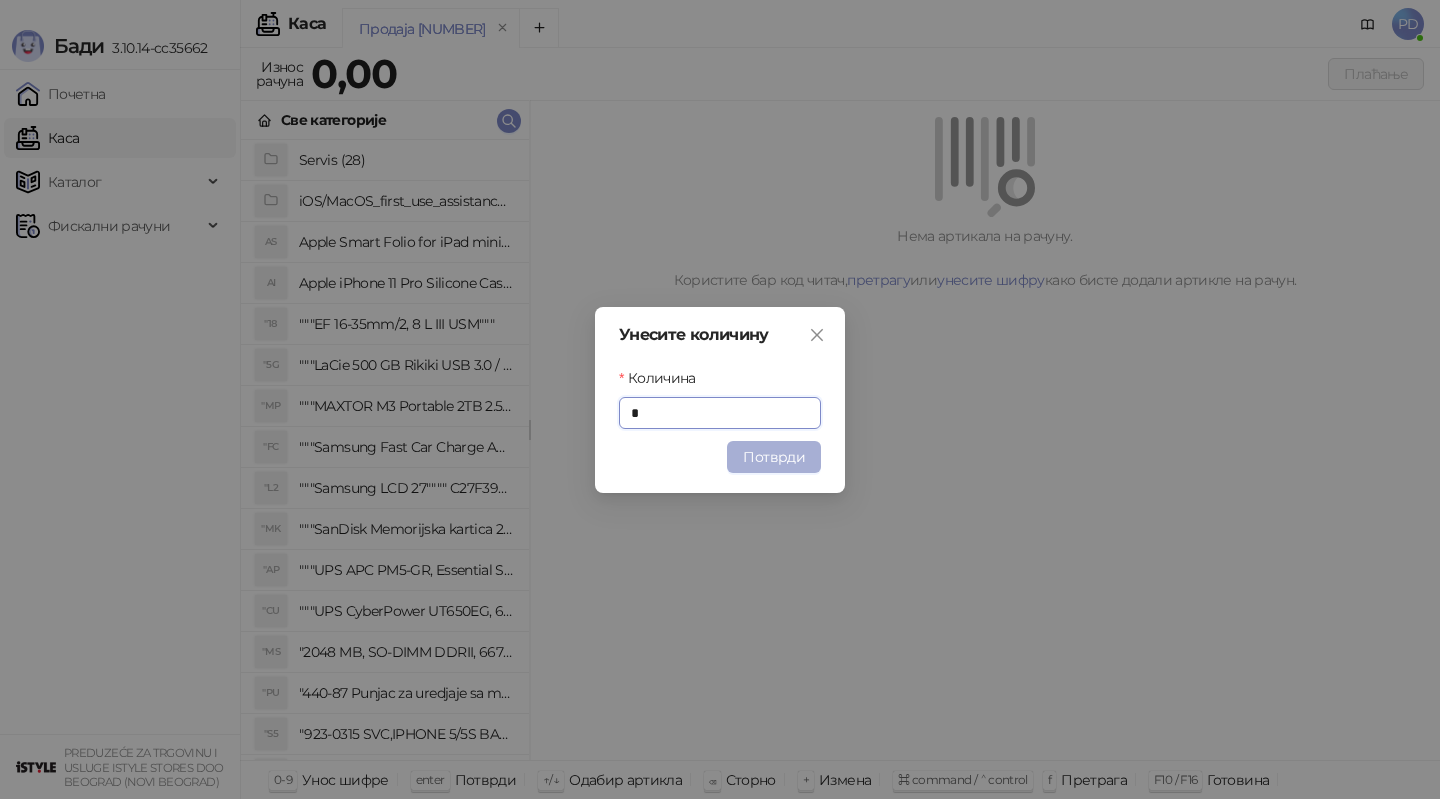 click on "Потврди" at bounding box center (774, 457) 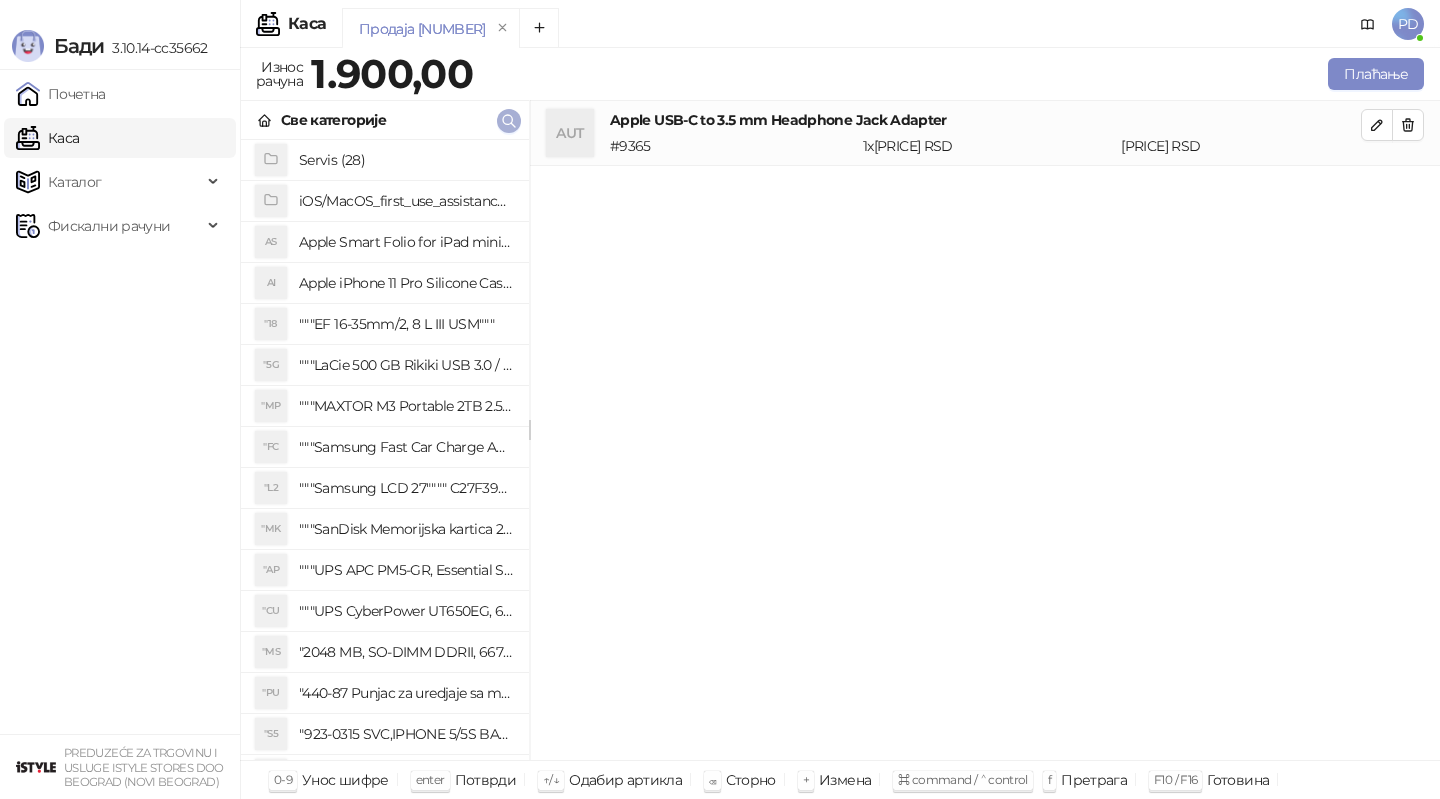 click 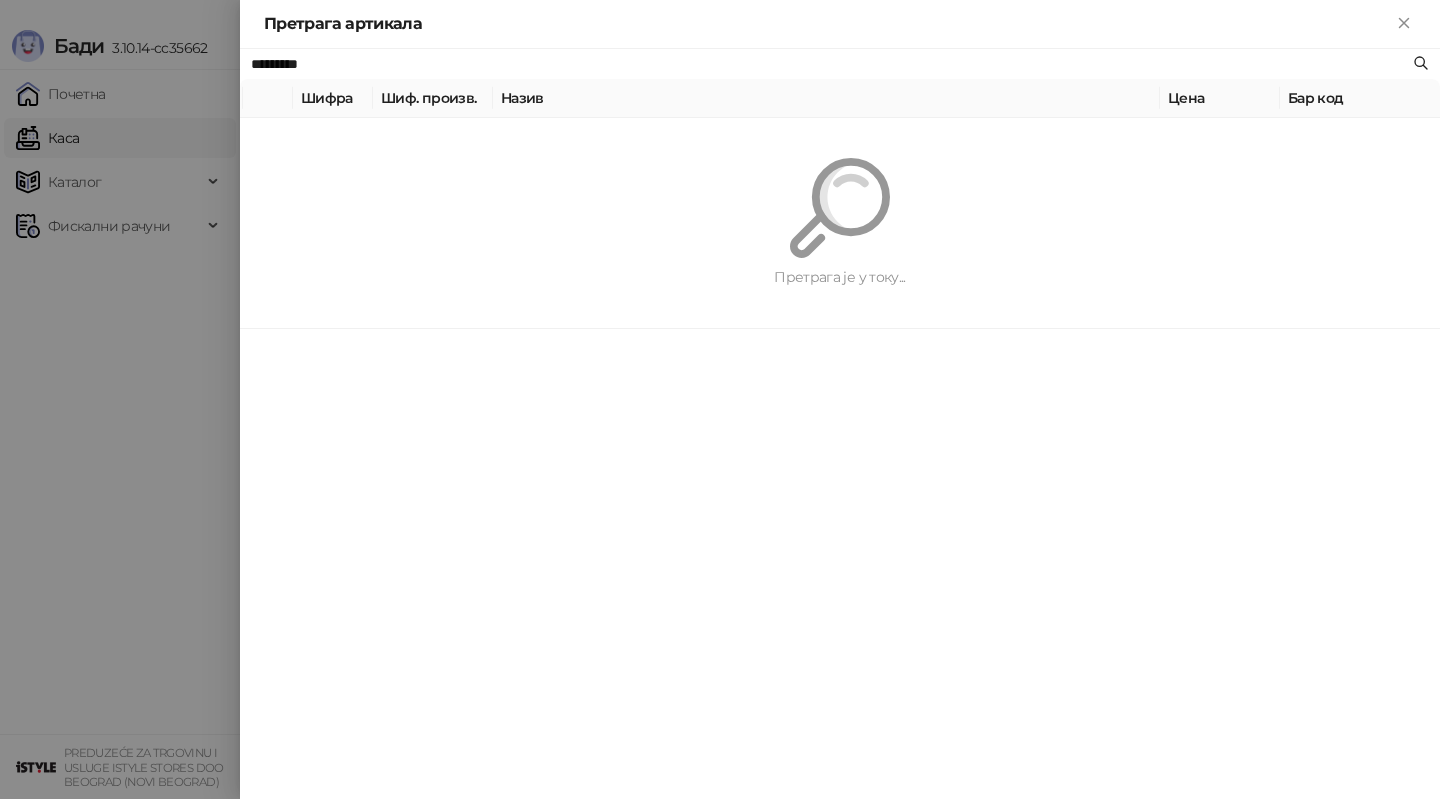 paste 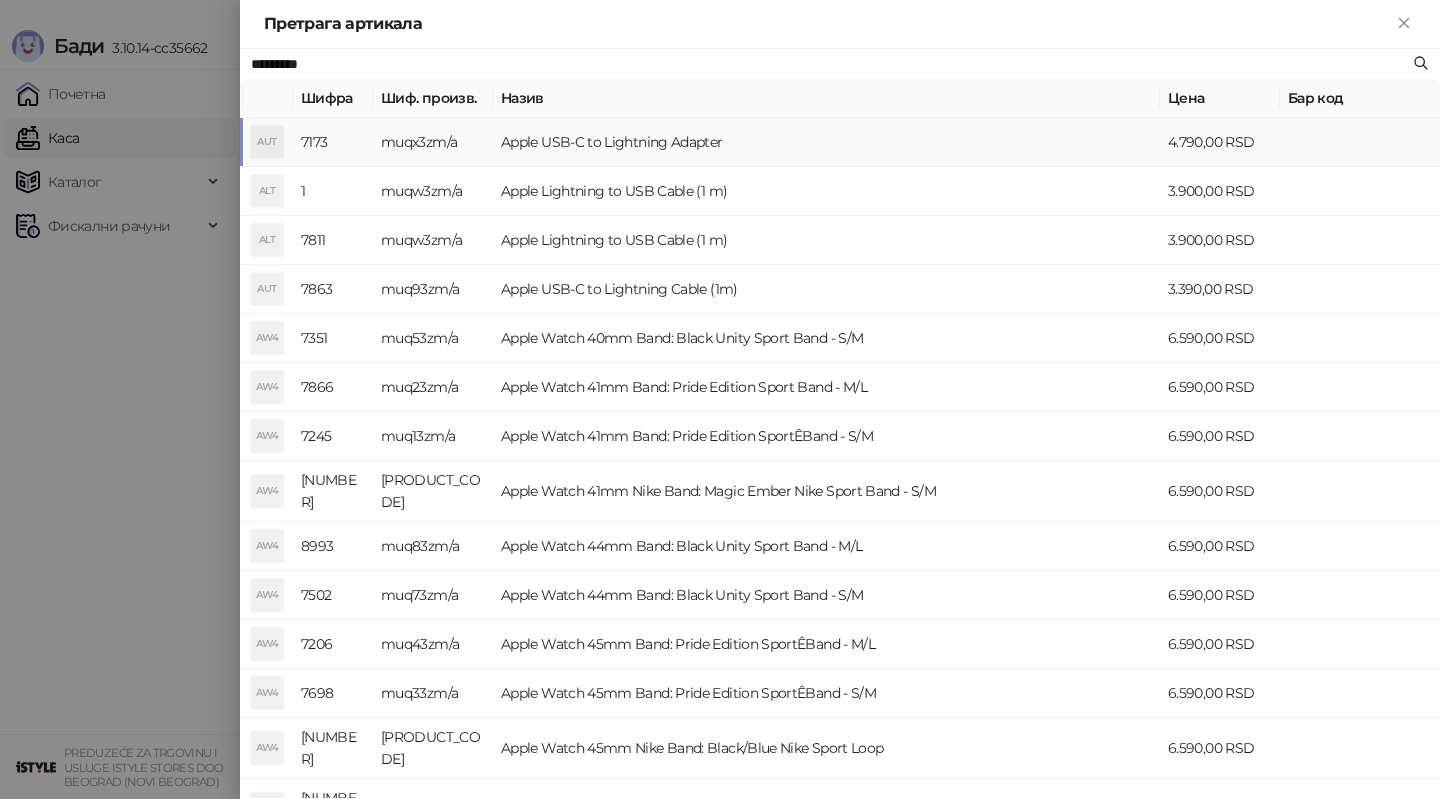 click on "Apple USB-C to Lightning Adapter" at bounding box center (826, 142) 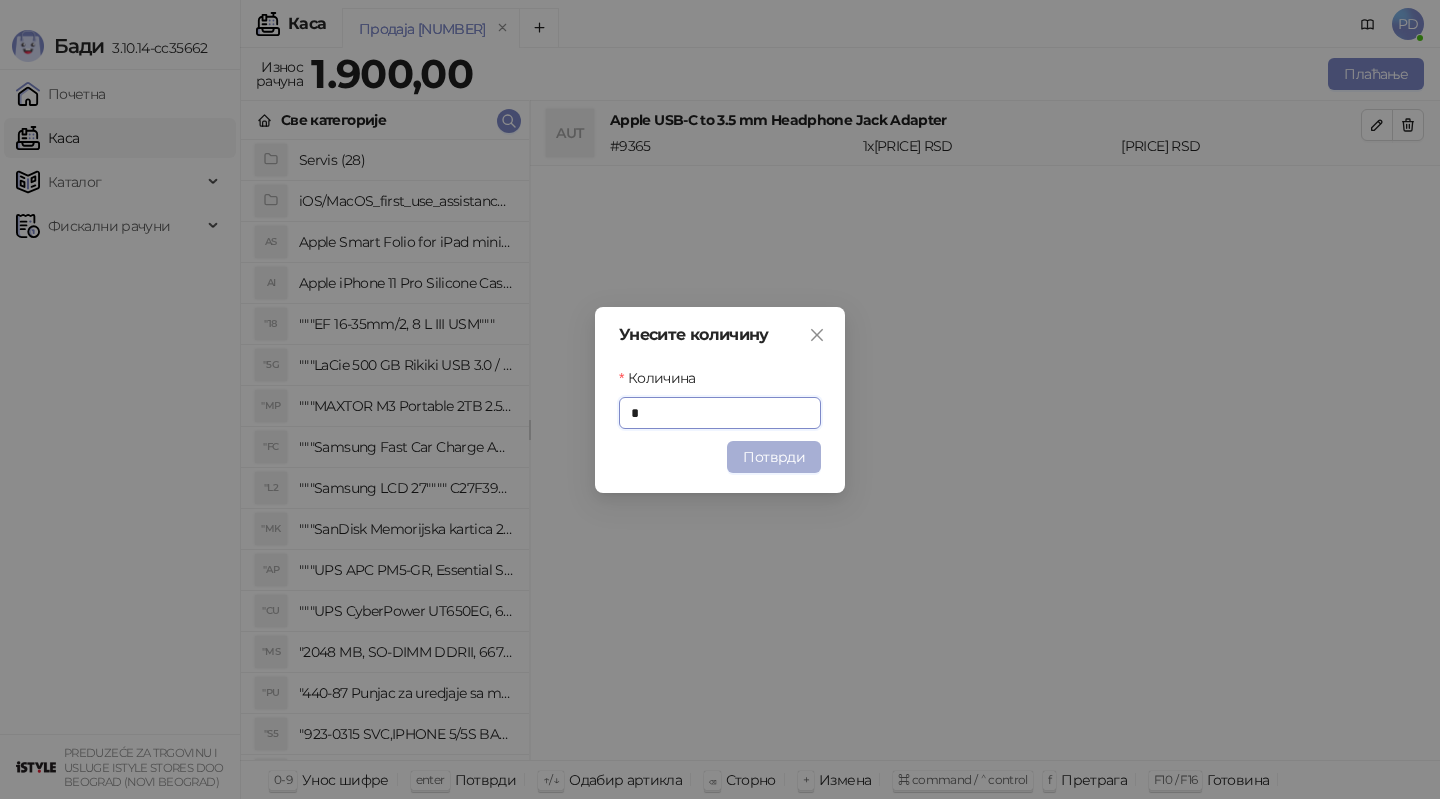 click on "Потврди" at bounding box center (774, 457) 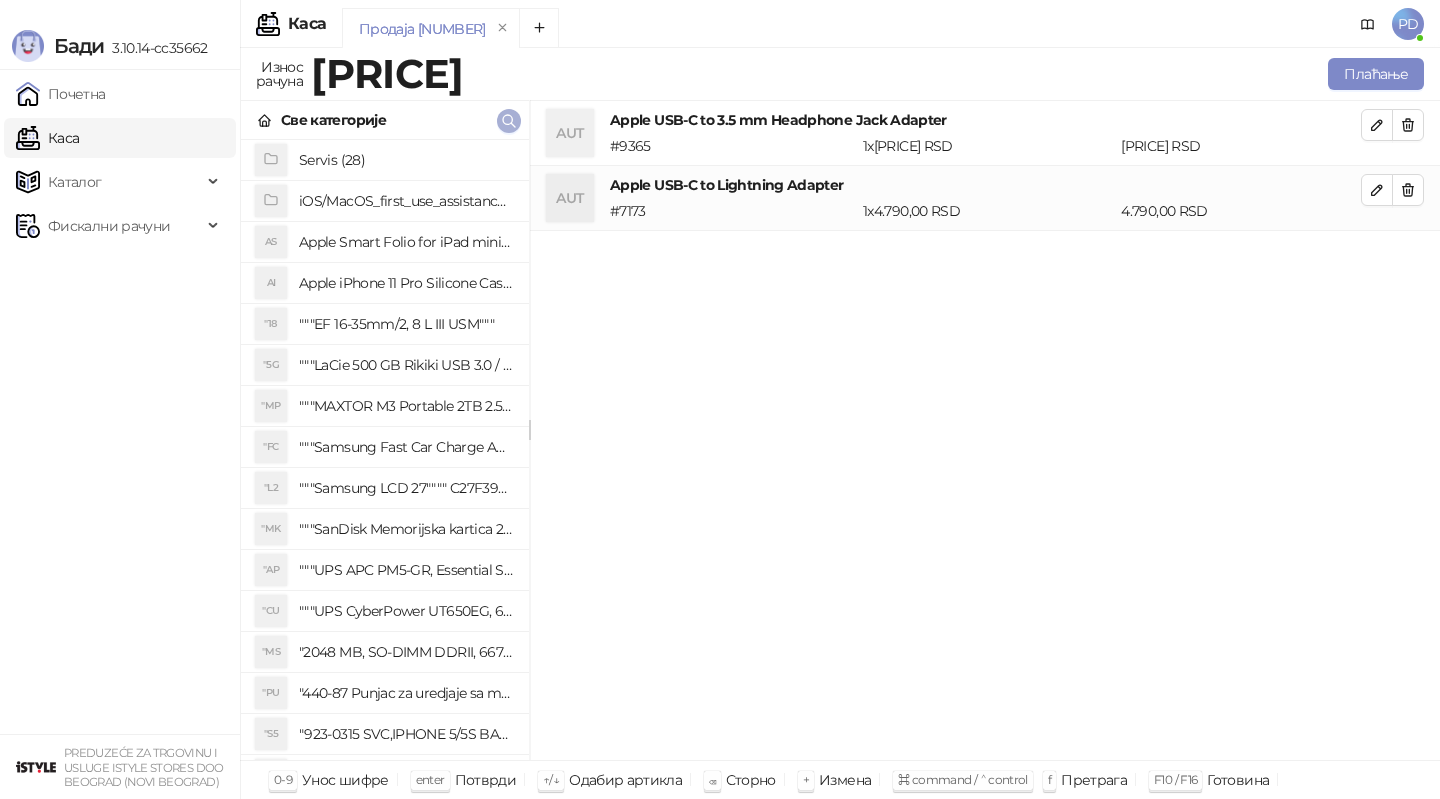 click 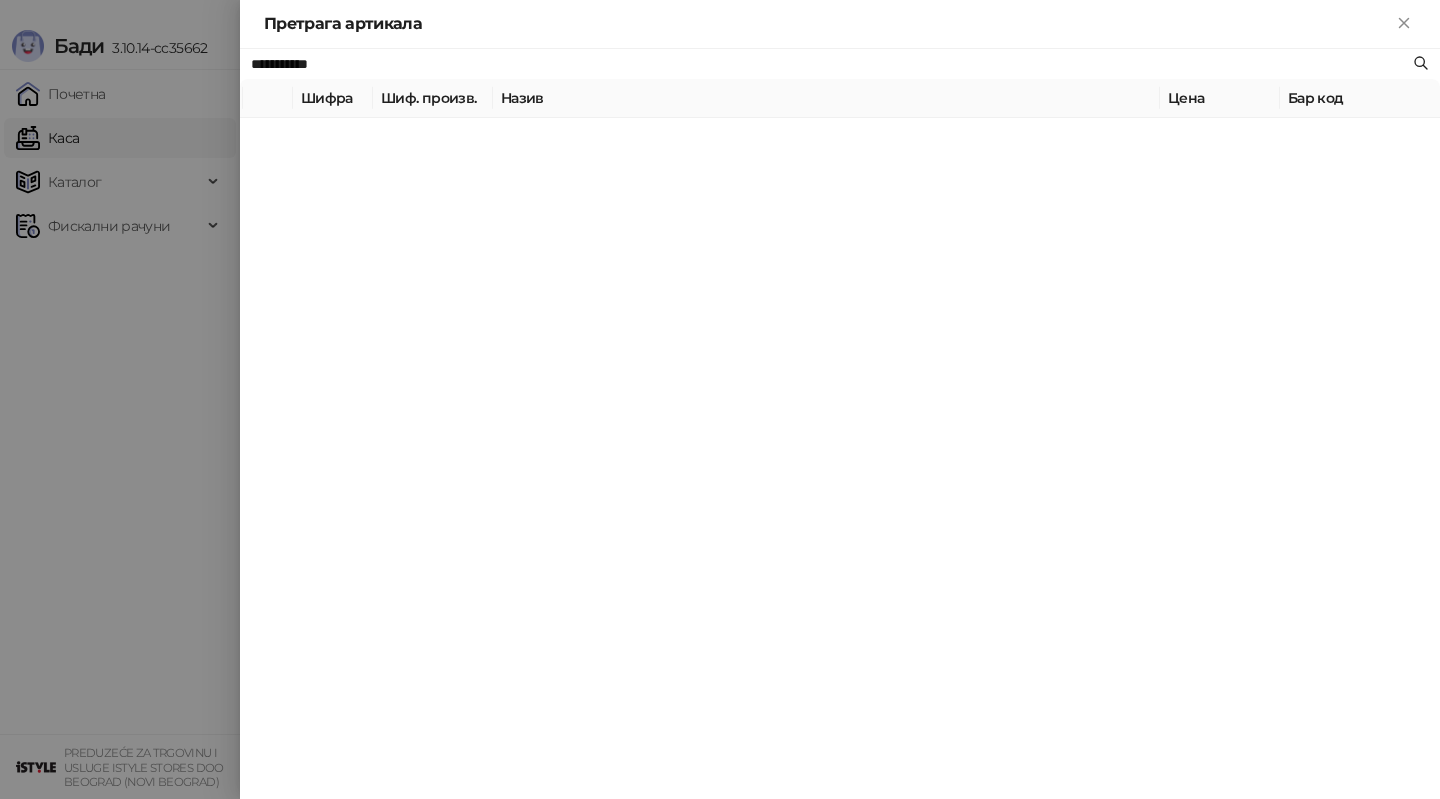 type on "**********" 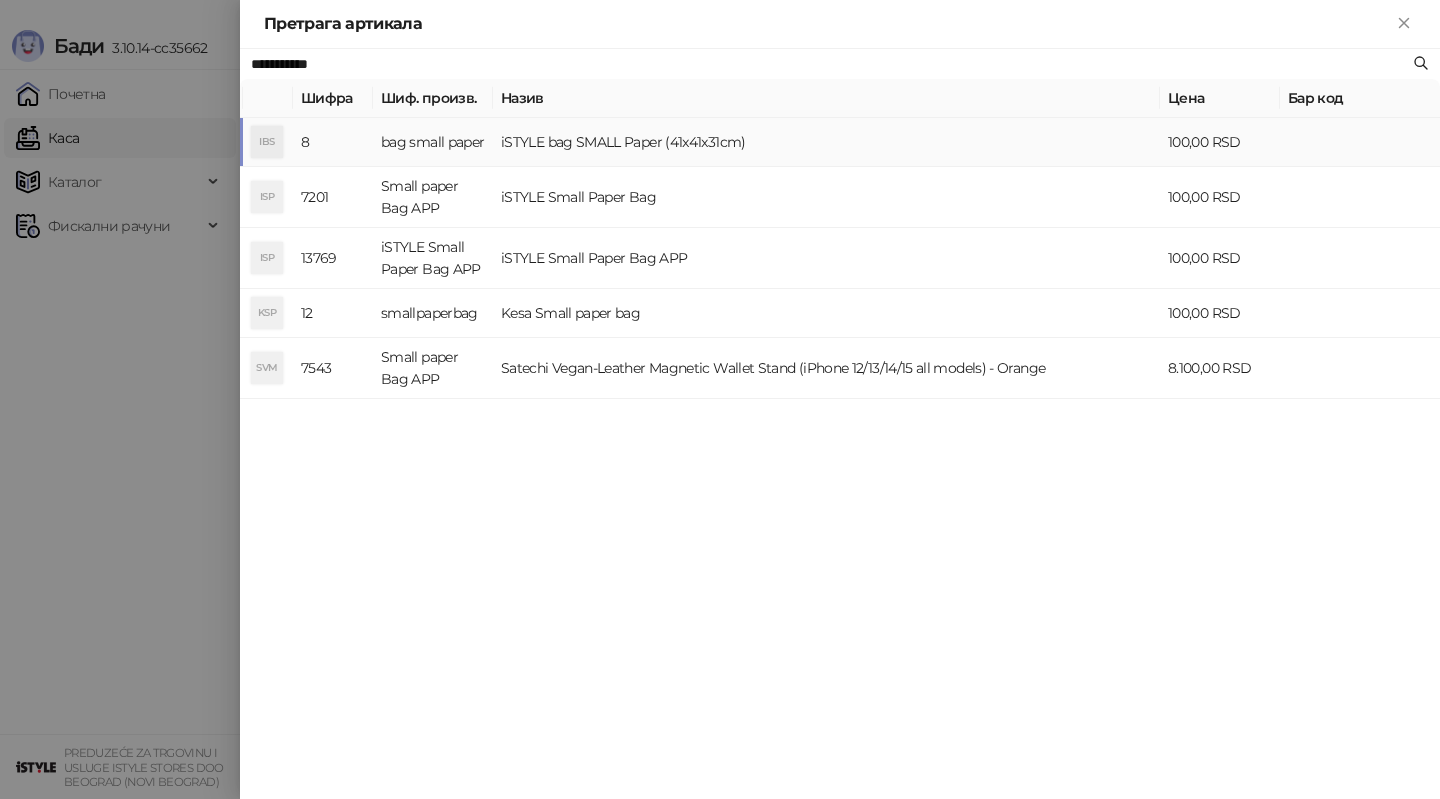 click on "iSTYLE bag SMALL Paper (41x41x31cm)" at bounding box center [826, 142] 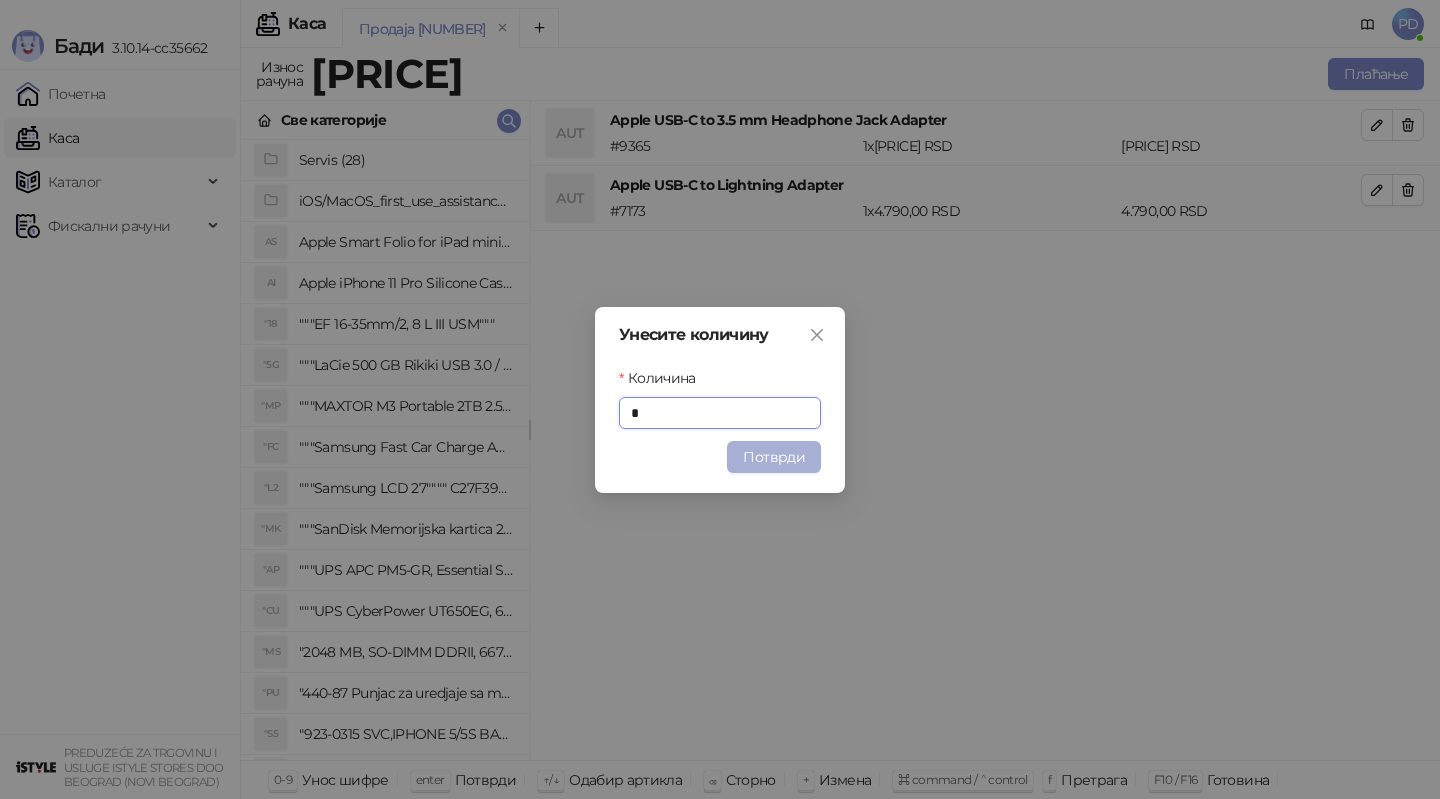 click on "Потврди" at bounding box center [774, 457] 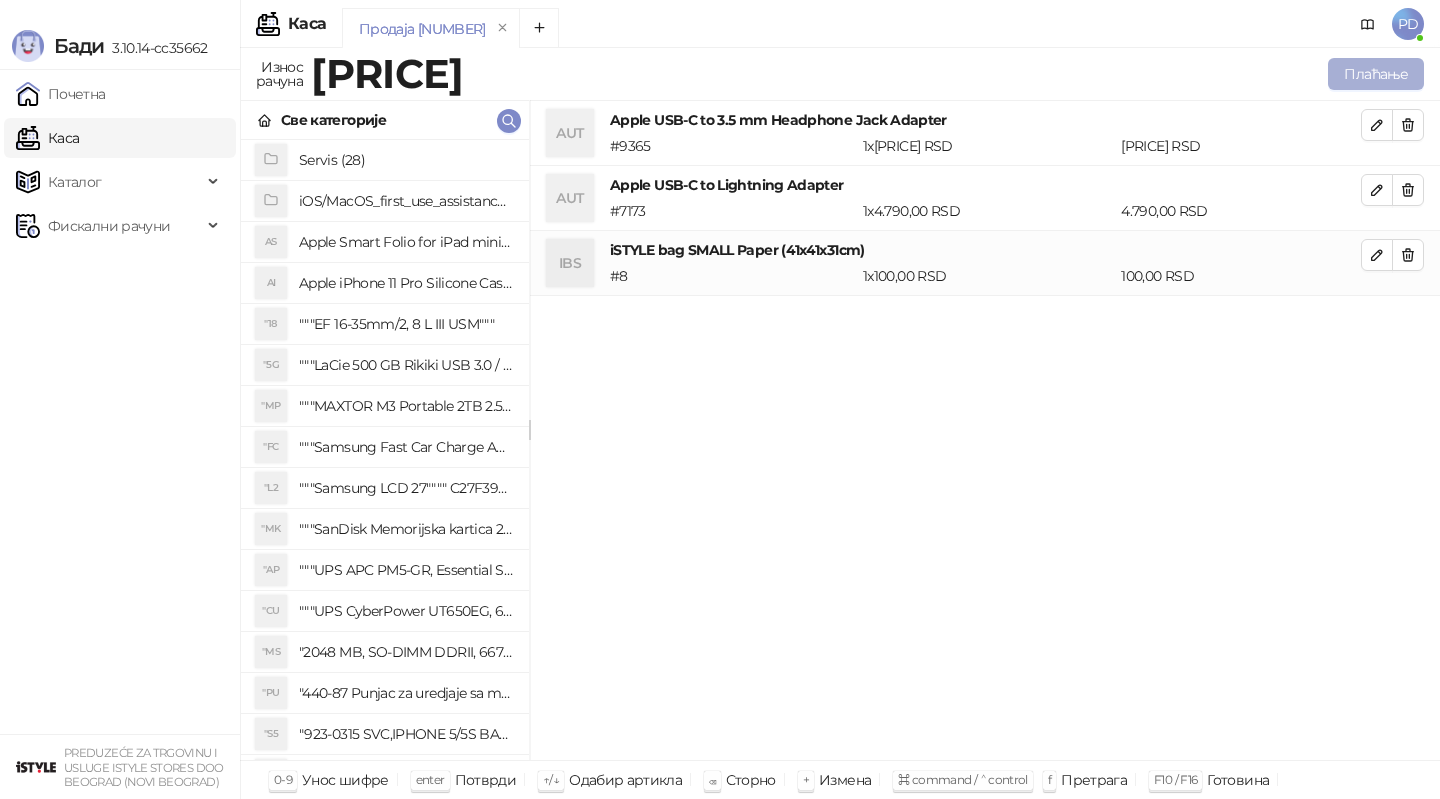 click on "Плаћање" at bounding box center (1376, 74) 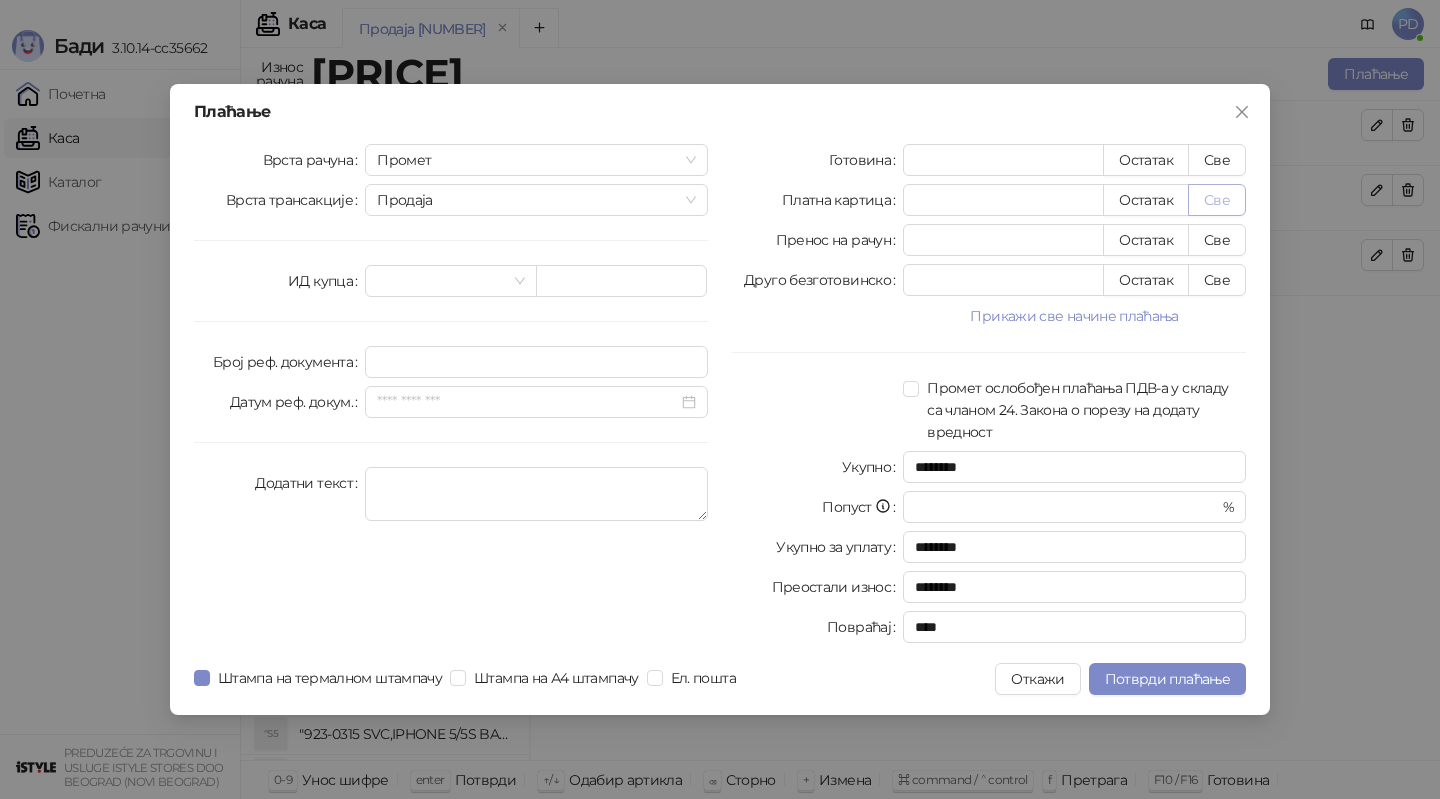 click on "Све" at bounding box center (1217, 200) 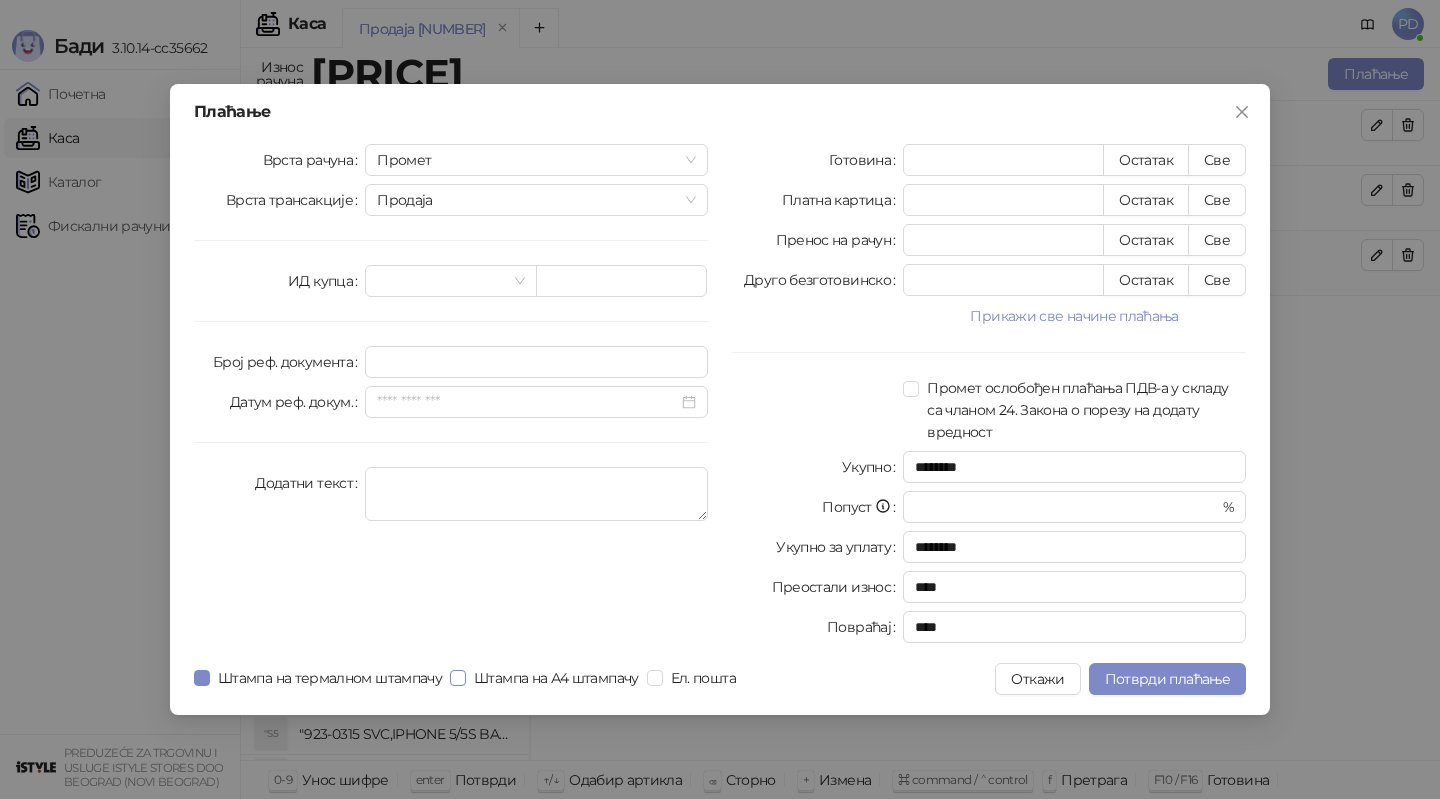click on "Штампа на А4 штампачу" at bounding box center [556, 678] 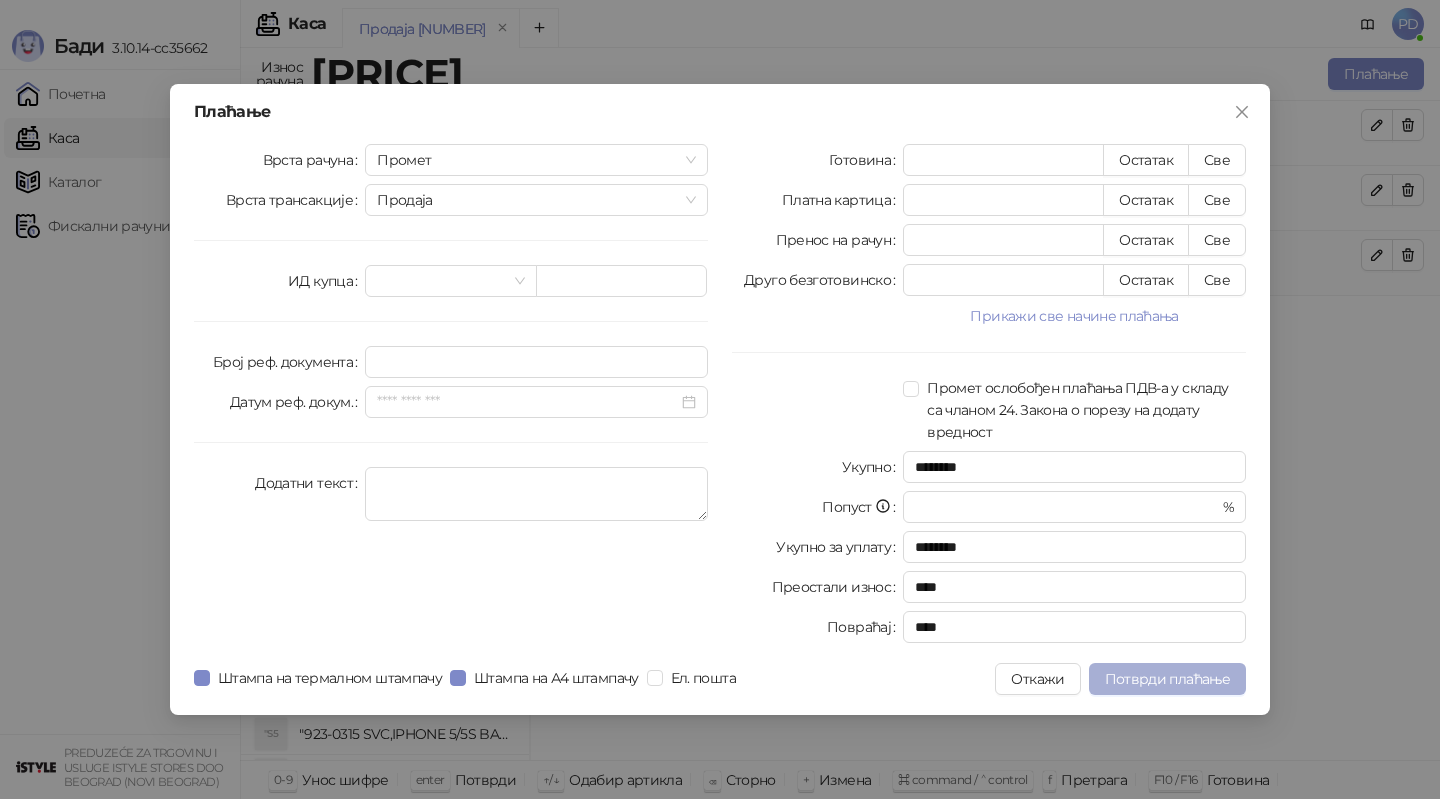 click on "Потврди плаћање" at bounding box center (1167, 679) 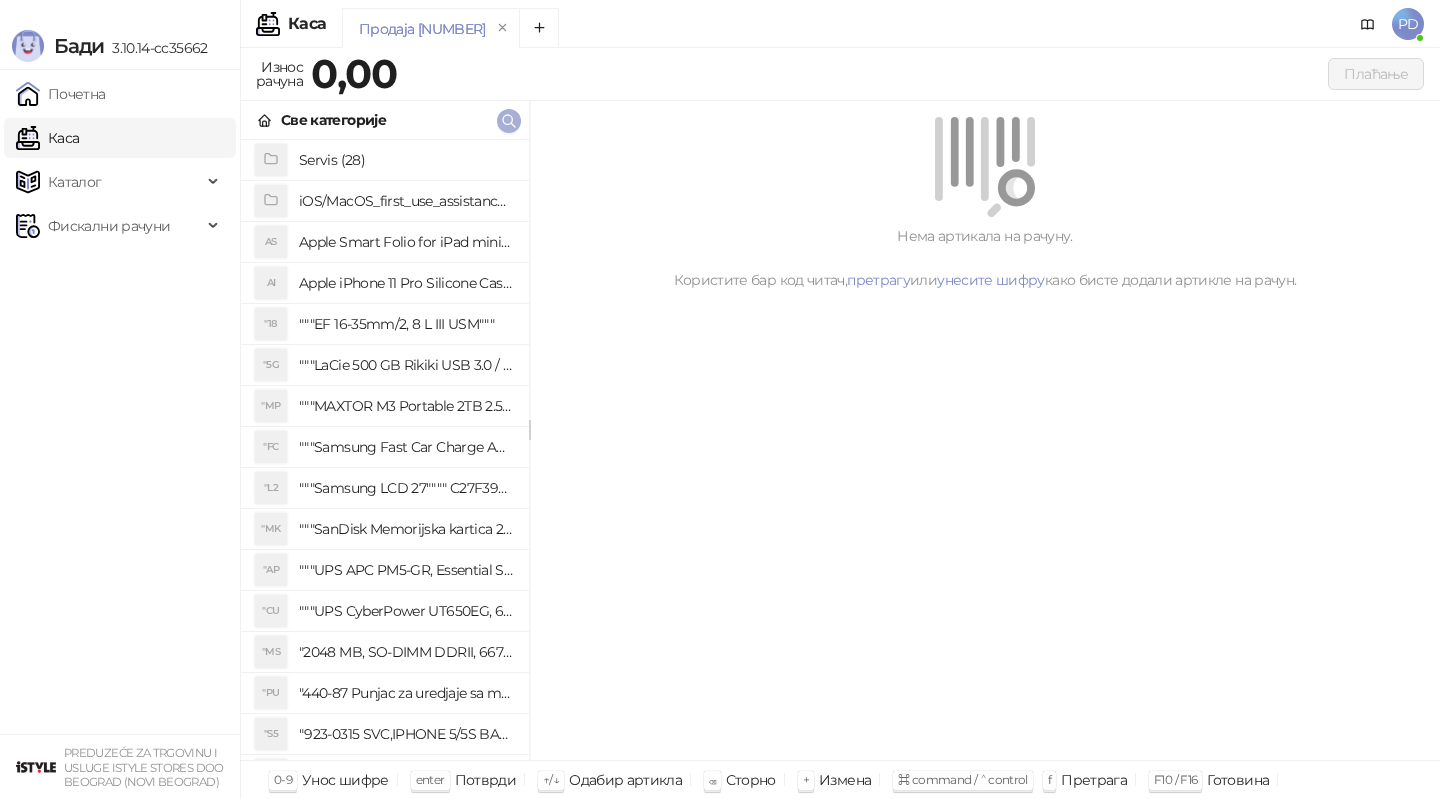 click 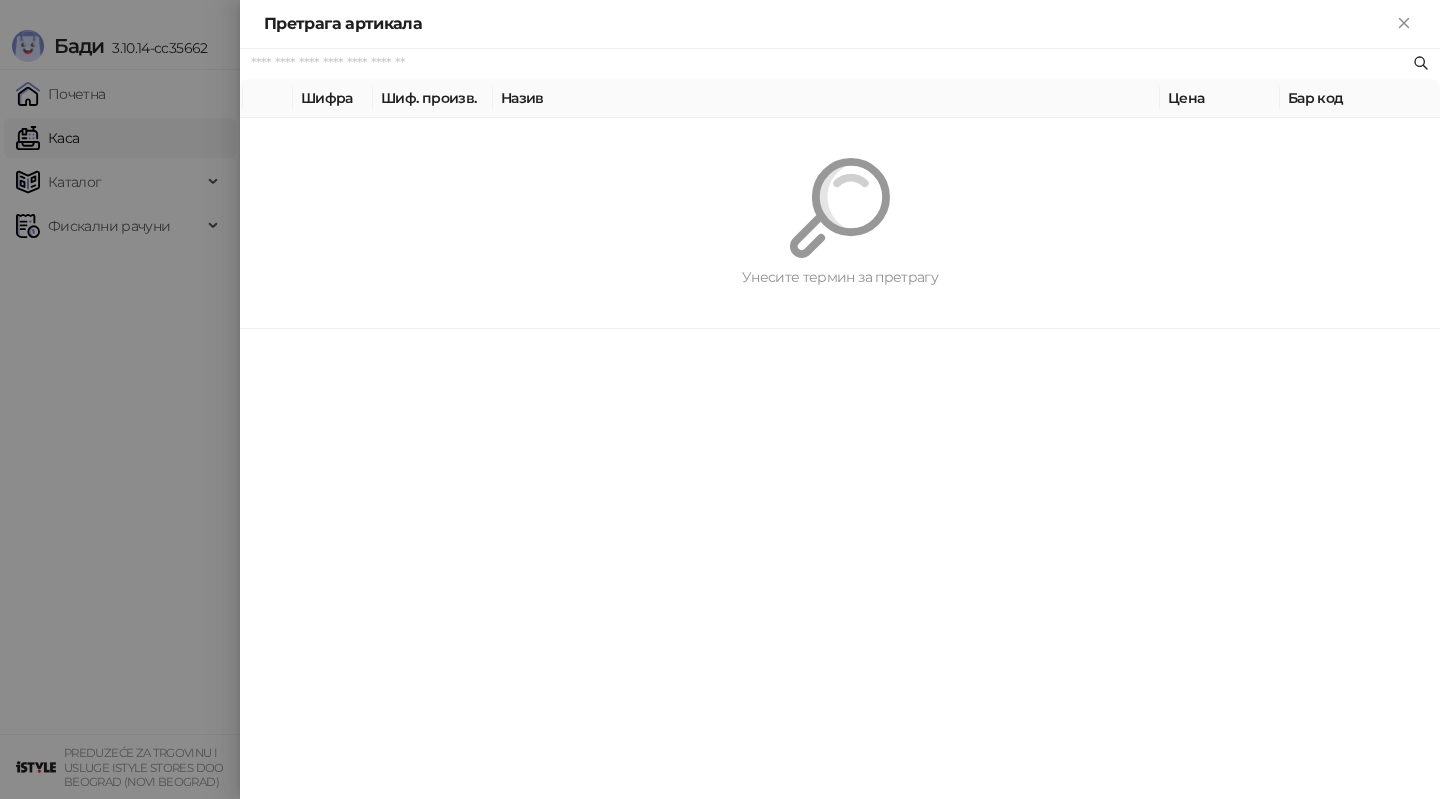 paste on "********" 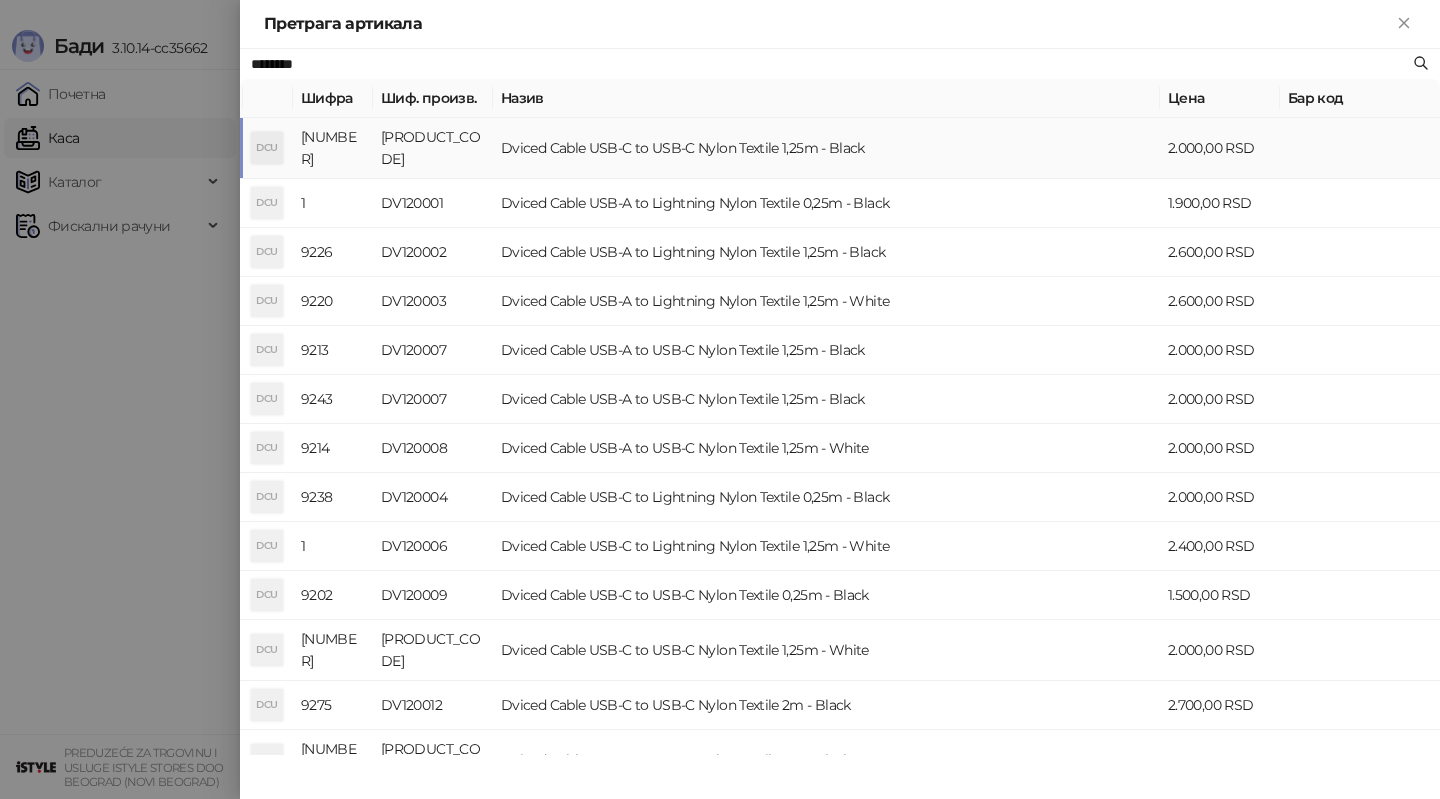type on "********" 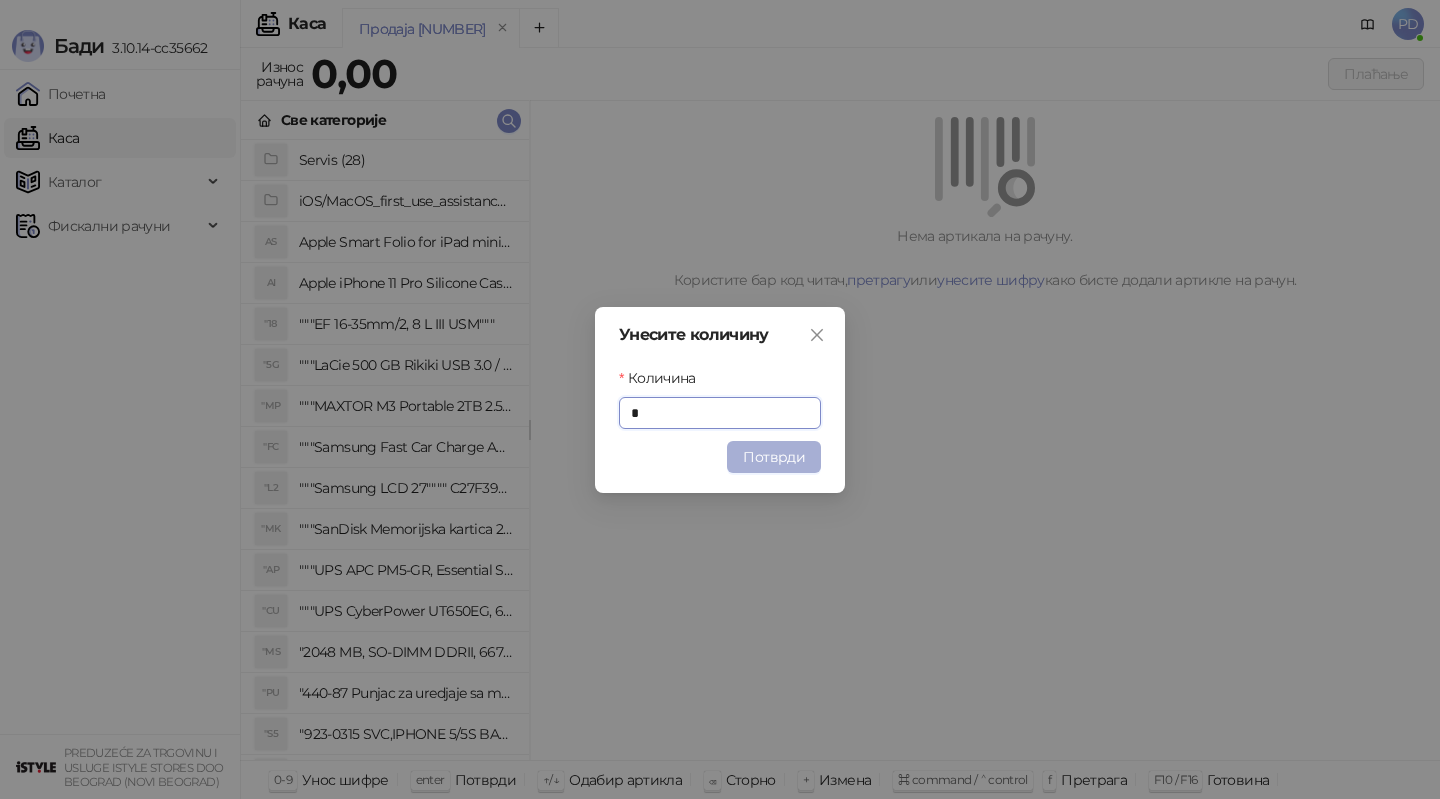 click on "Потврди" at bounding box center [774, 457] 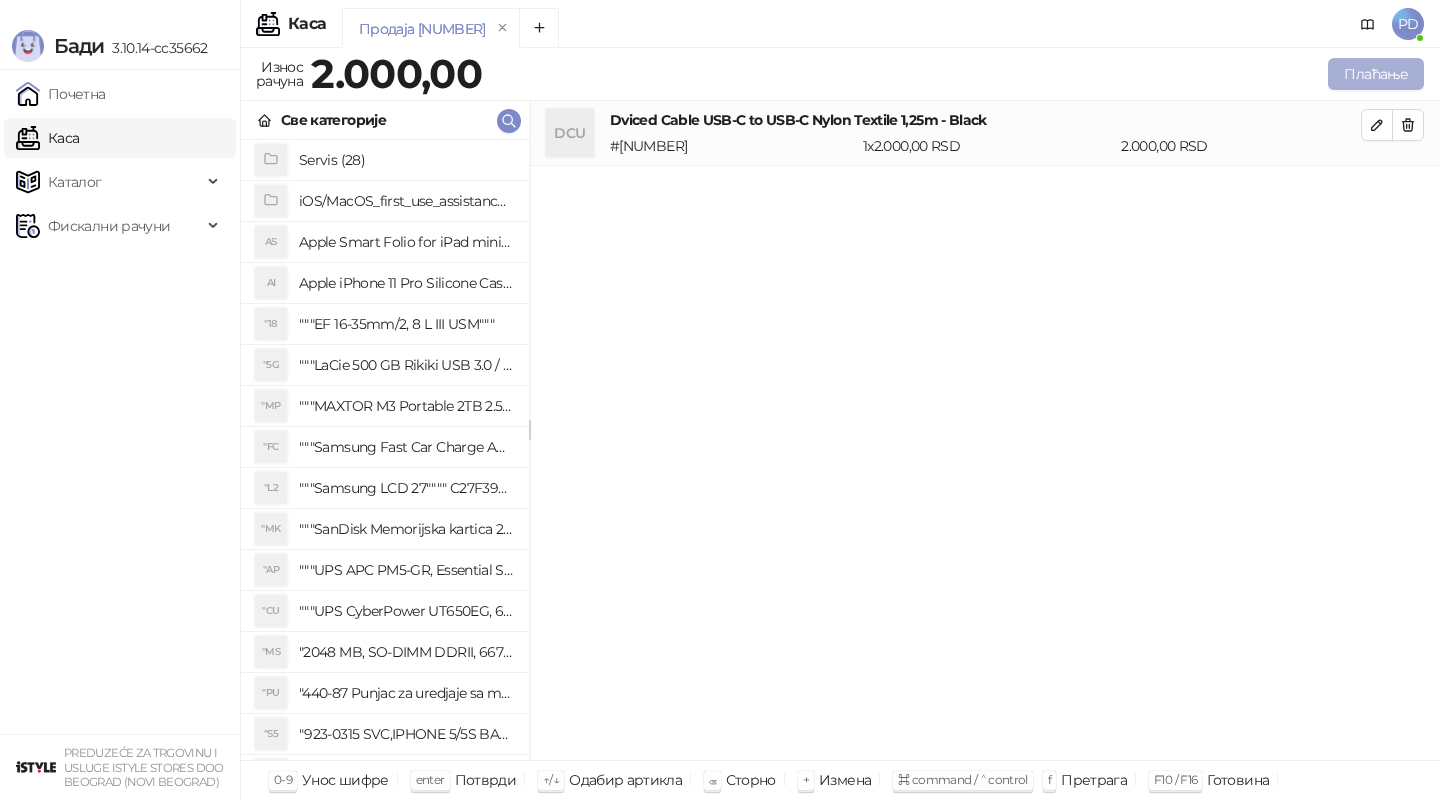 click on "Плаћање" at bounding box center (1376, 74) 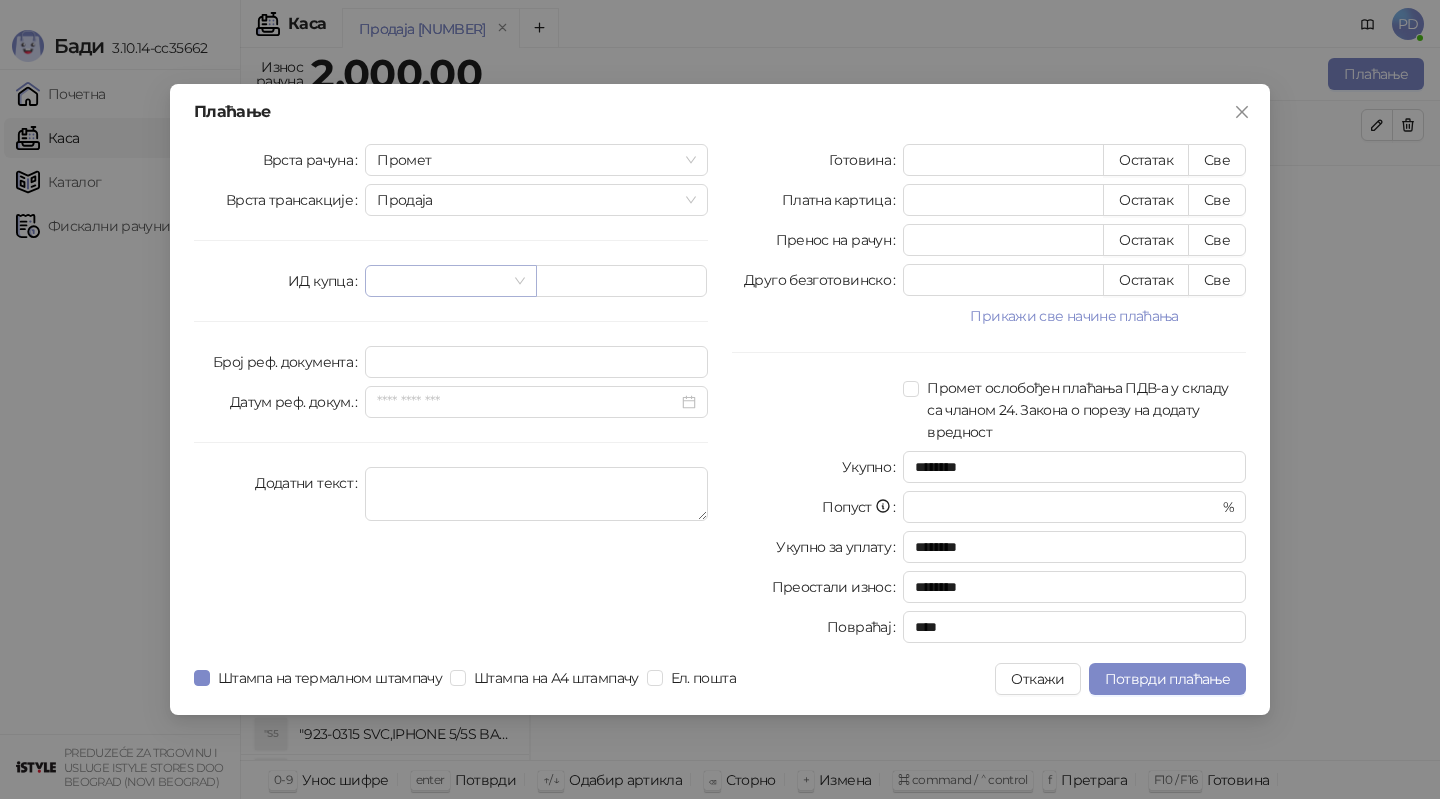 click at bounding box center [450, 281] 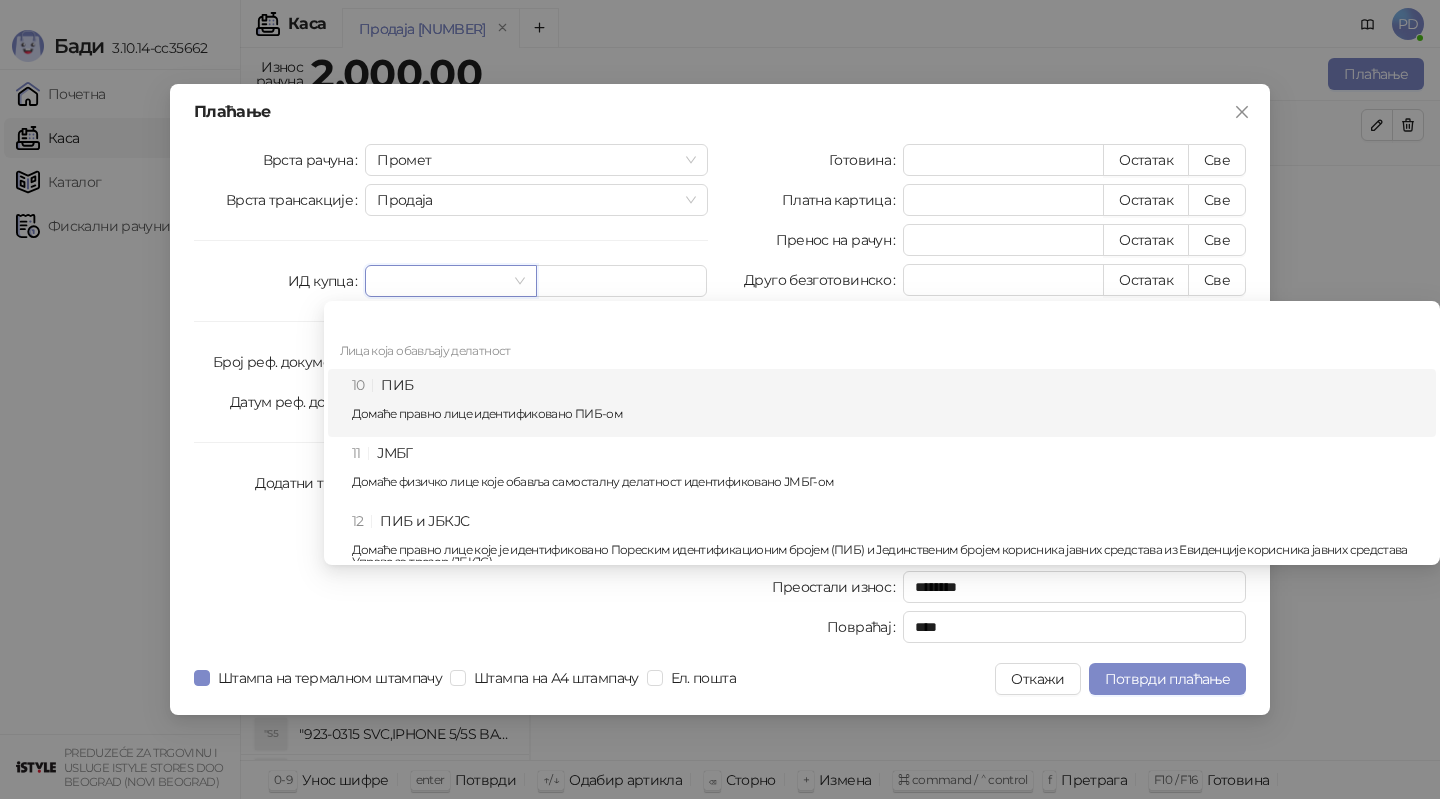 click on "Домаће правно лице идентификовано ПИБ-ом" at bounding box center [888, 414] 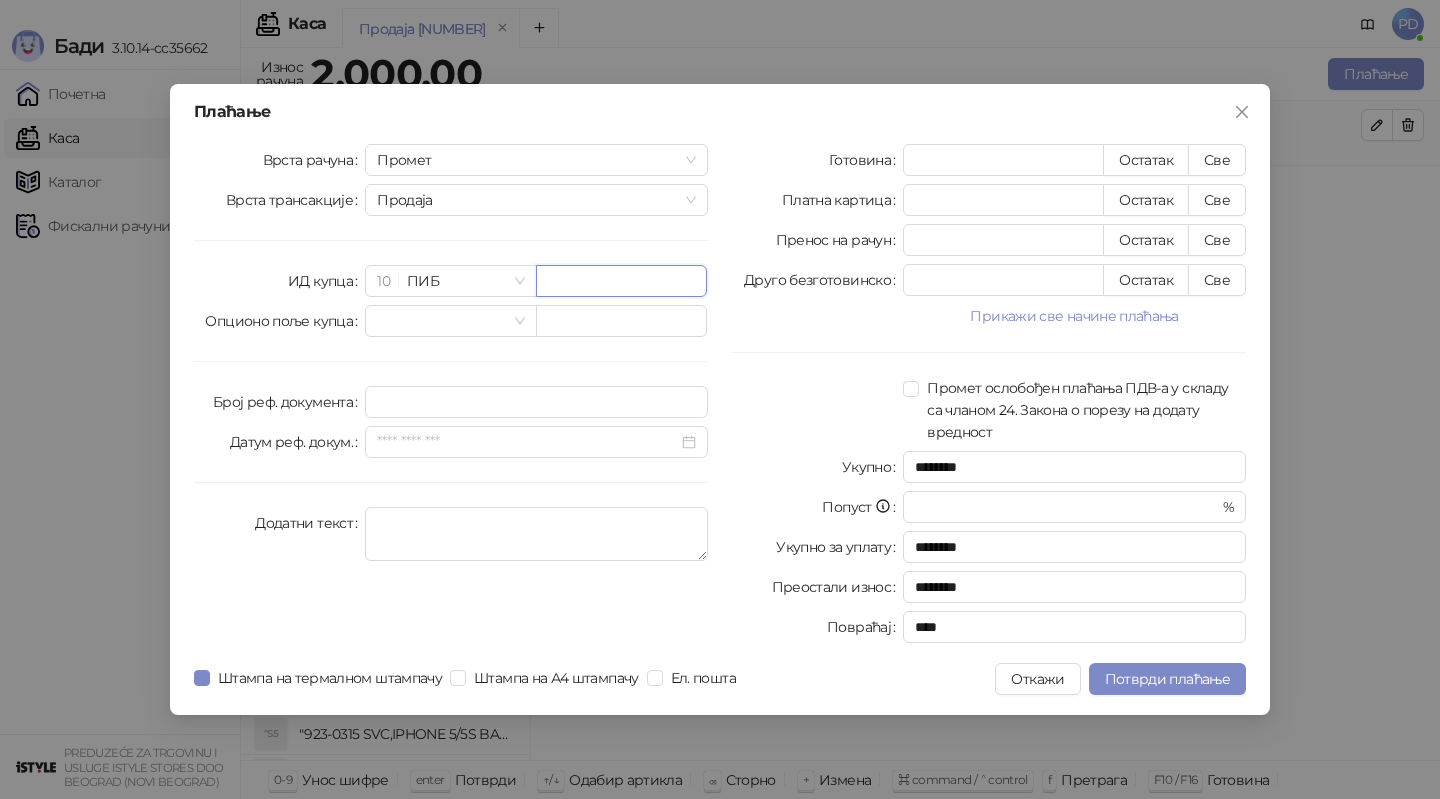 click at bounding box center [621, 281] 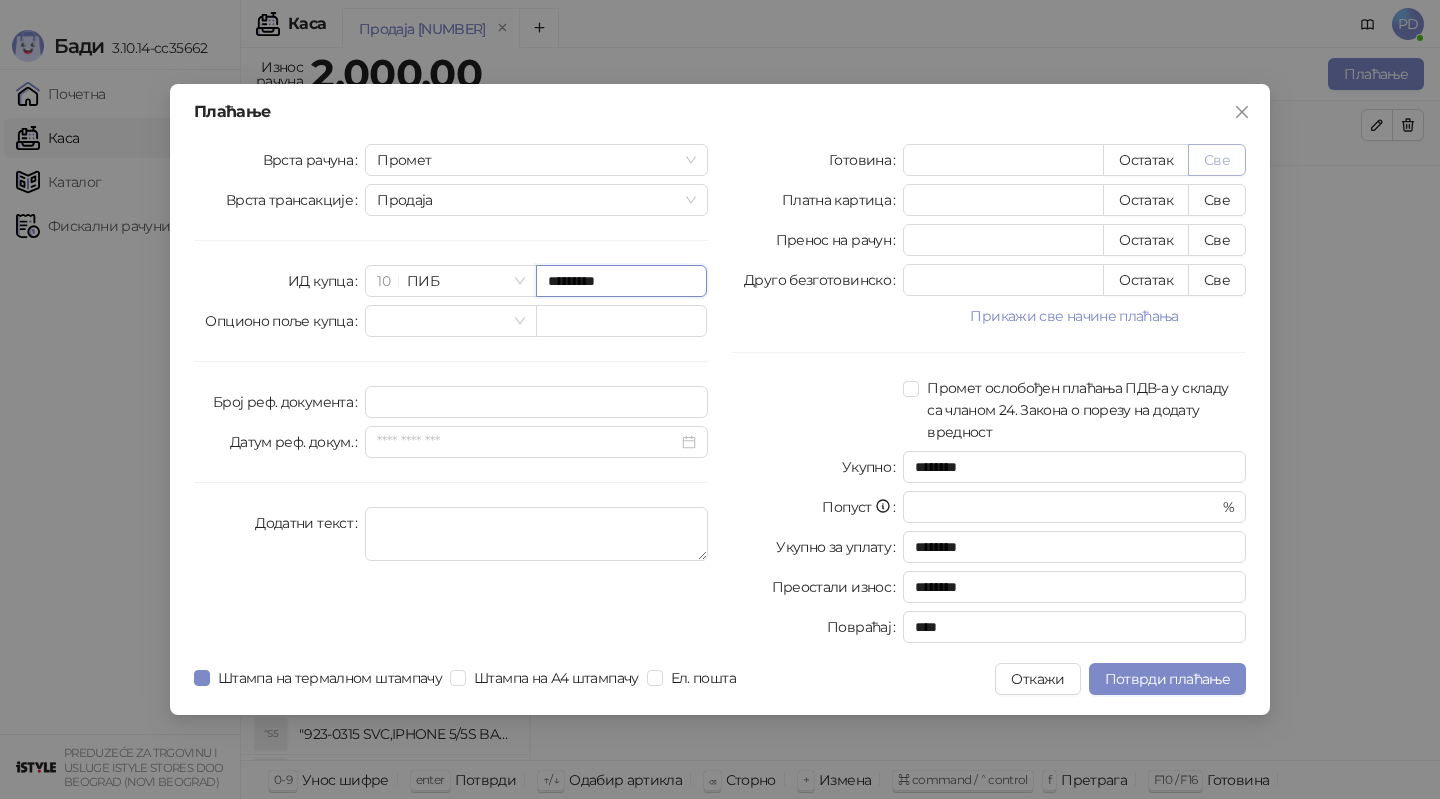 type on "*********" 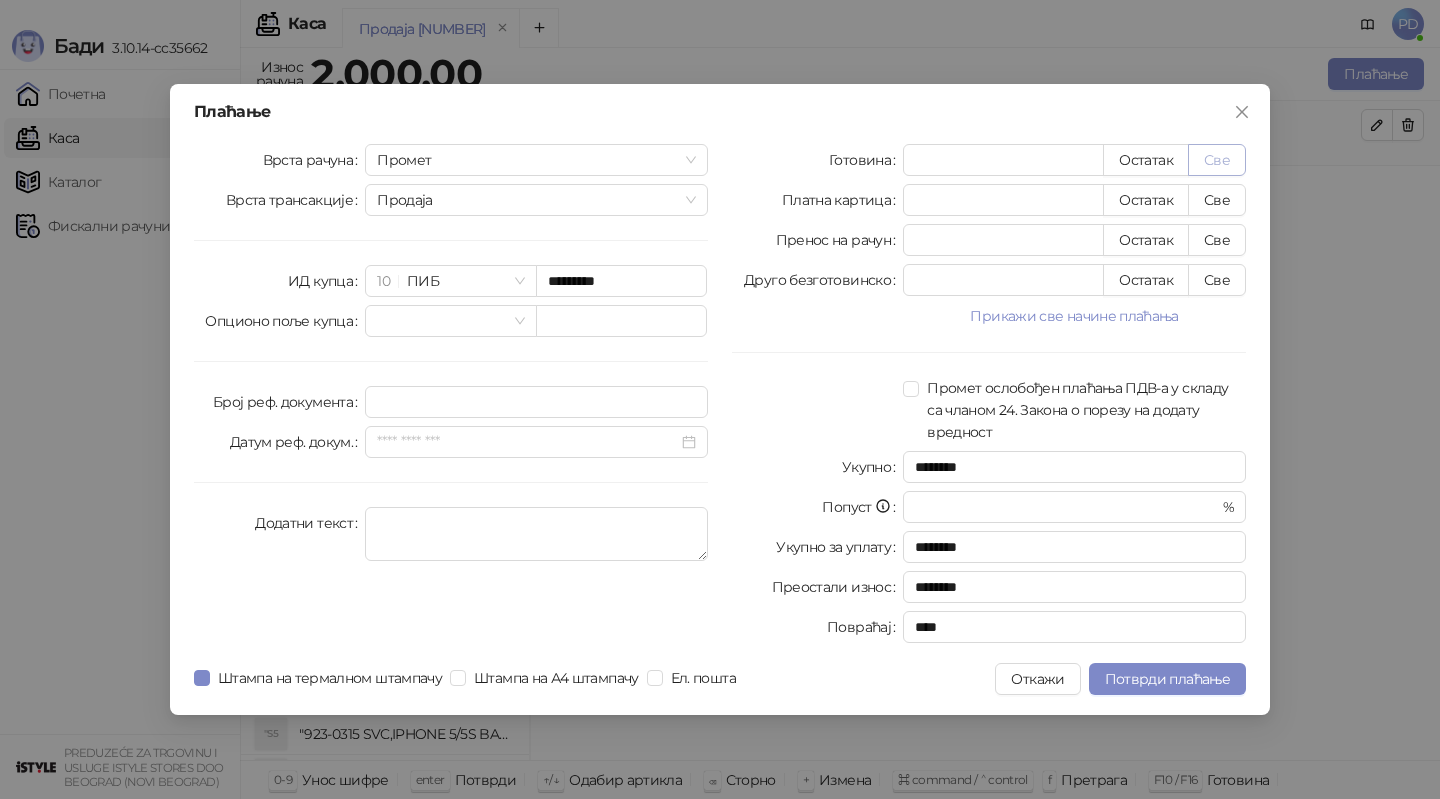 click on "Све" at bounding box center (1217, 160) 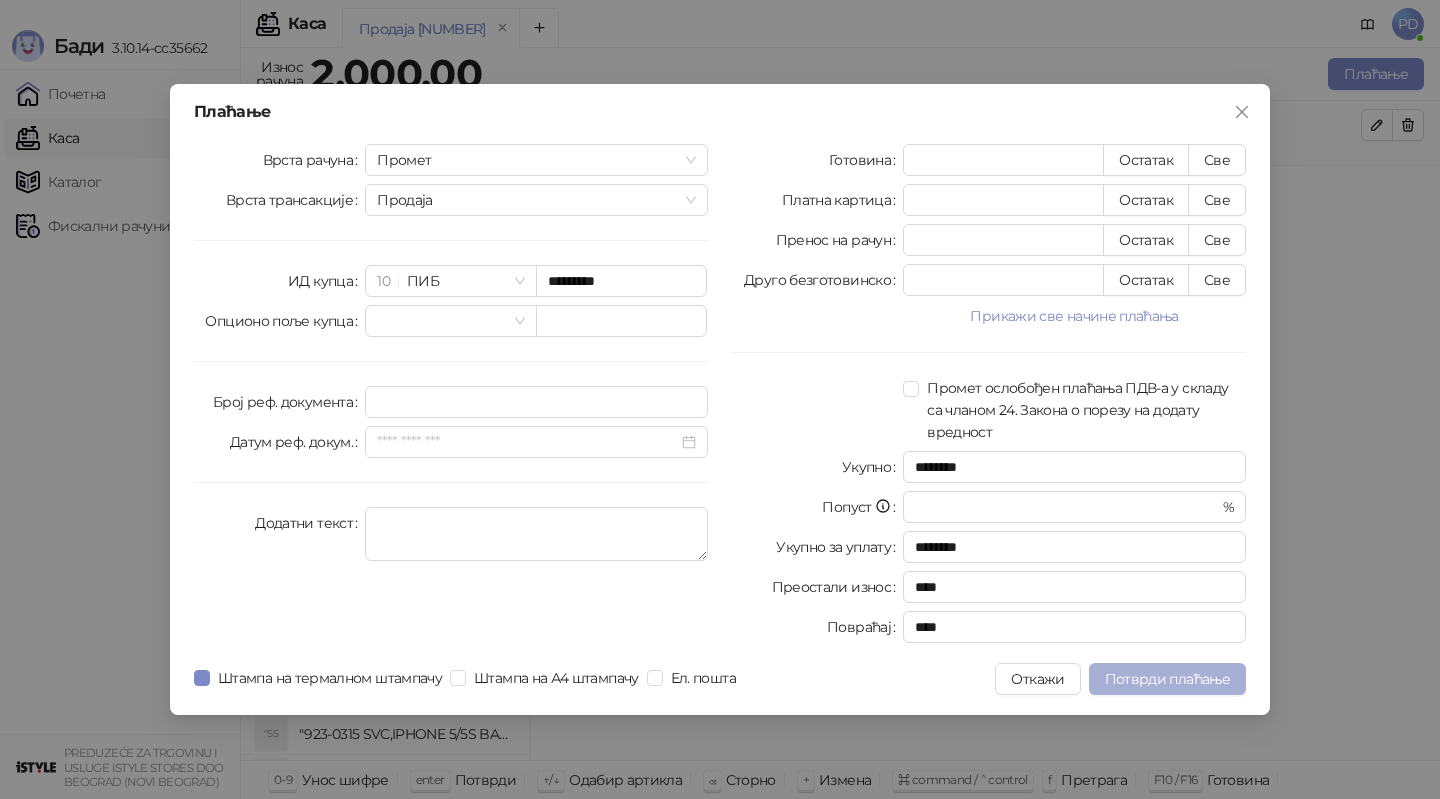 click on "Потврди плаћање" at bounding box center [1167, 679] 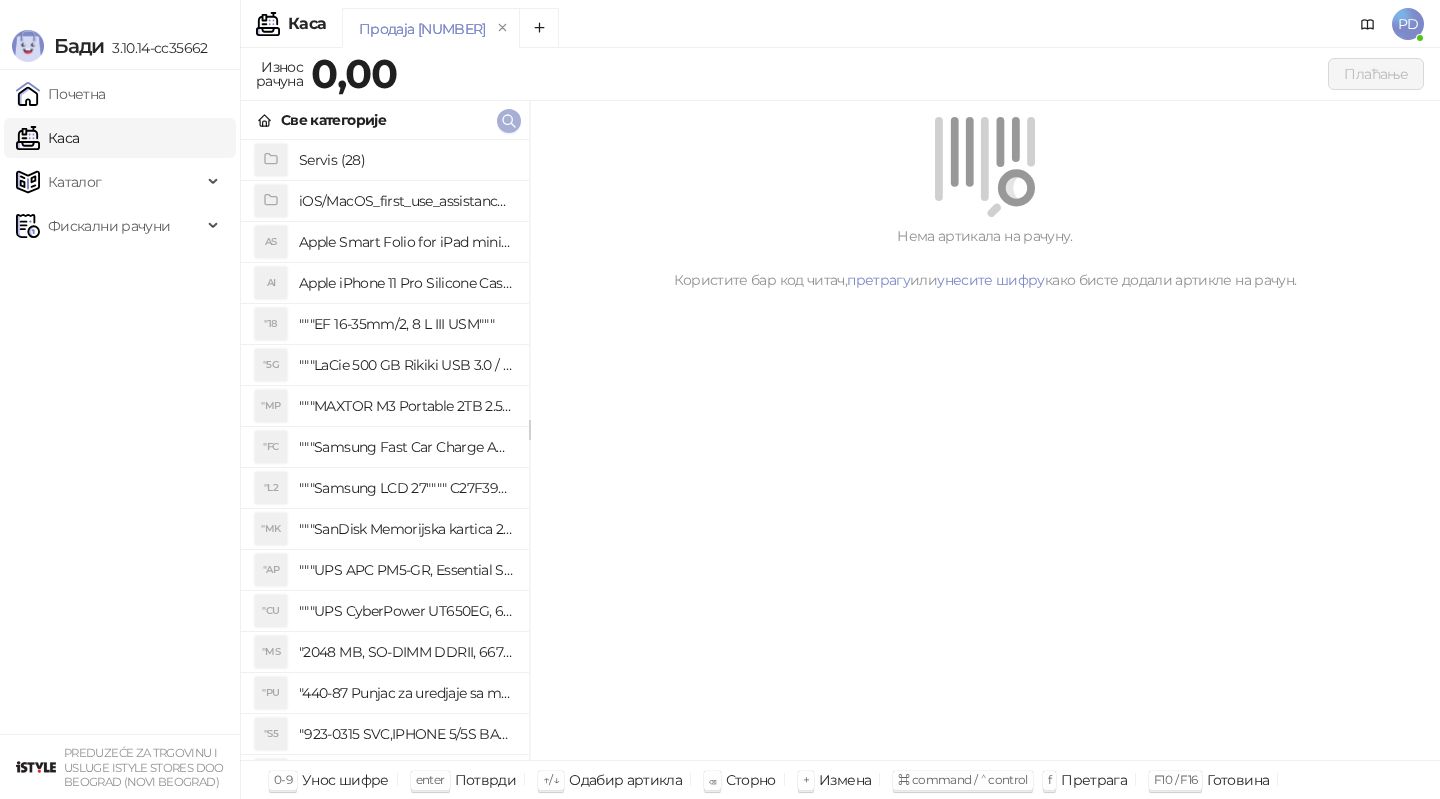 click at bounding box center [509, 121] 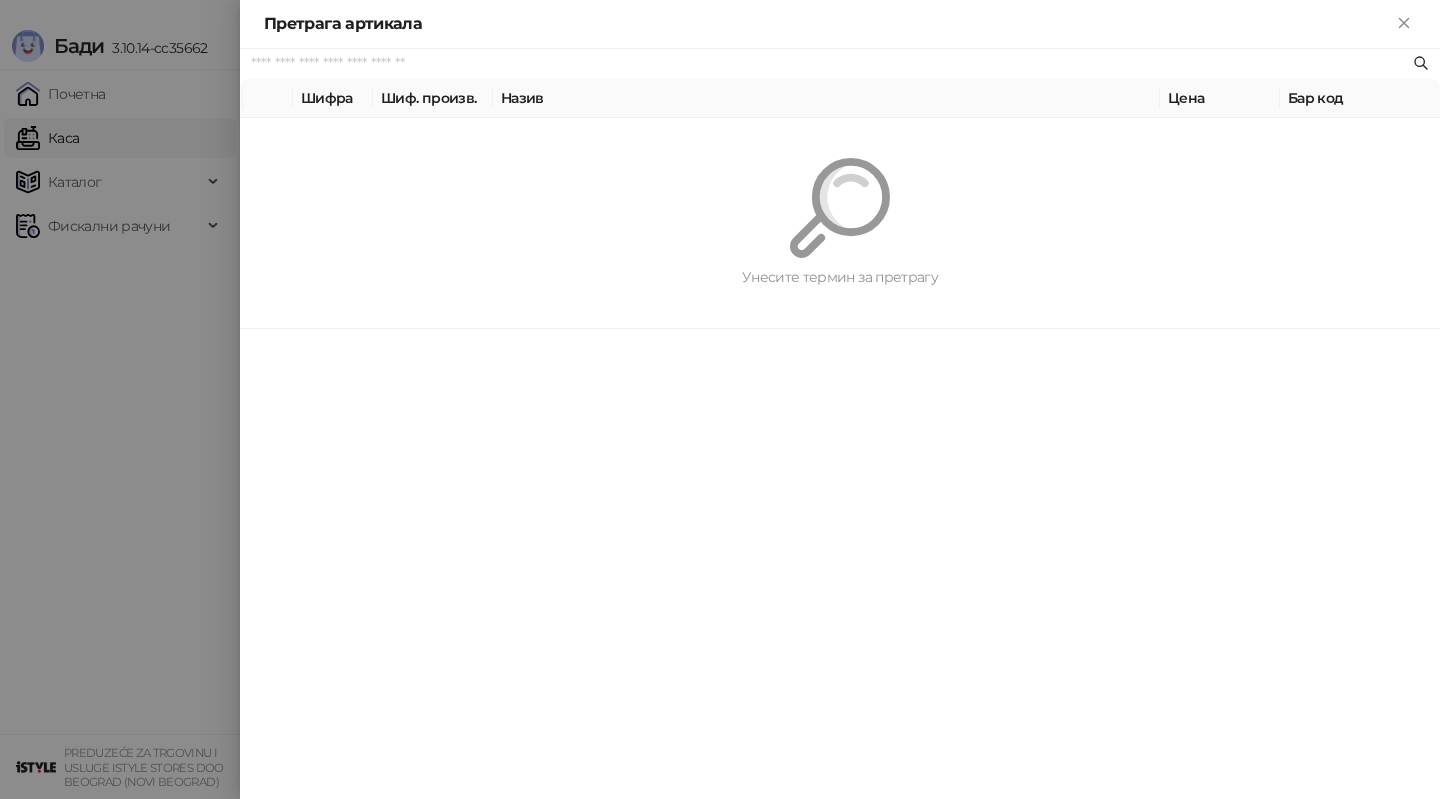 paste on "*********" 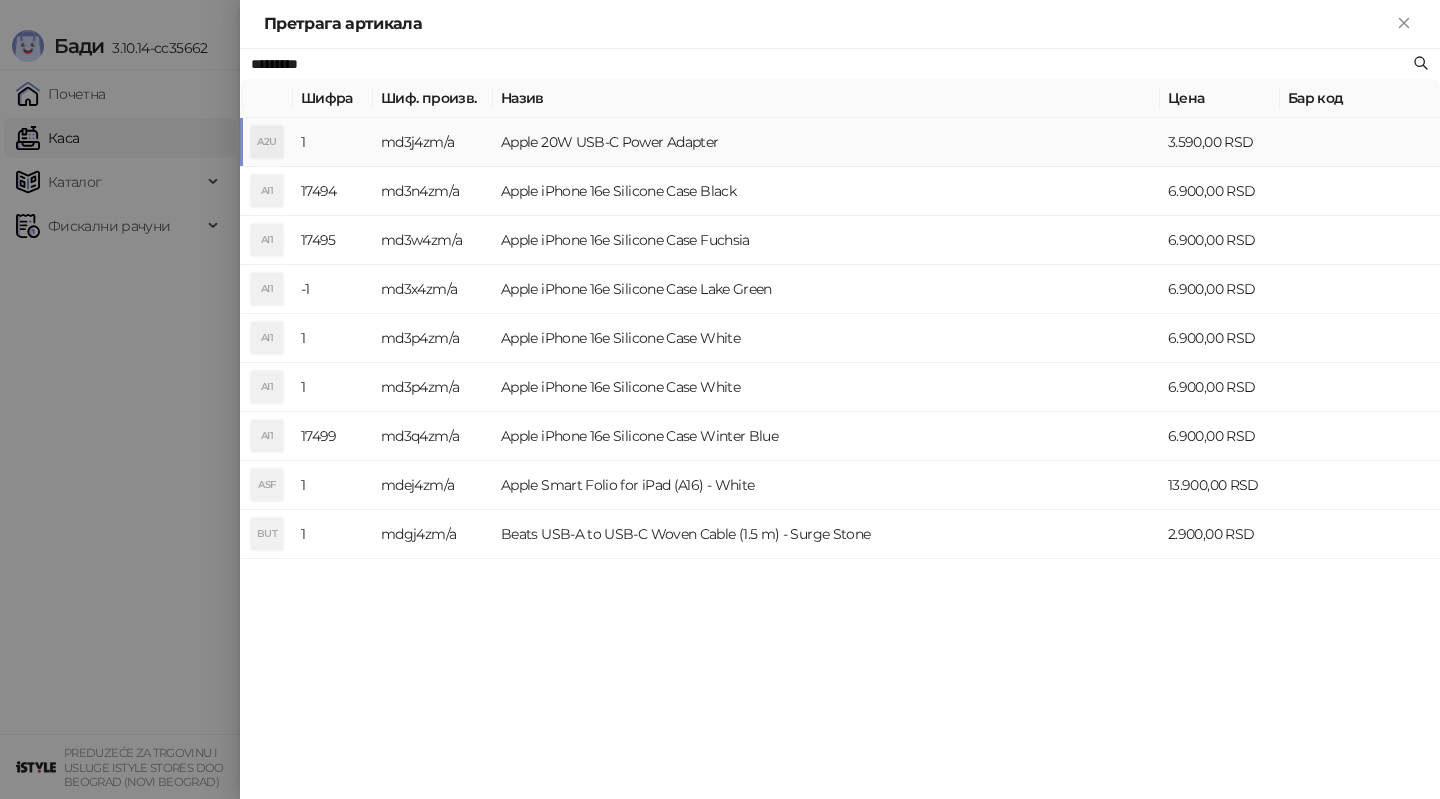 type on "*********" 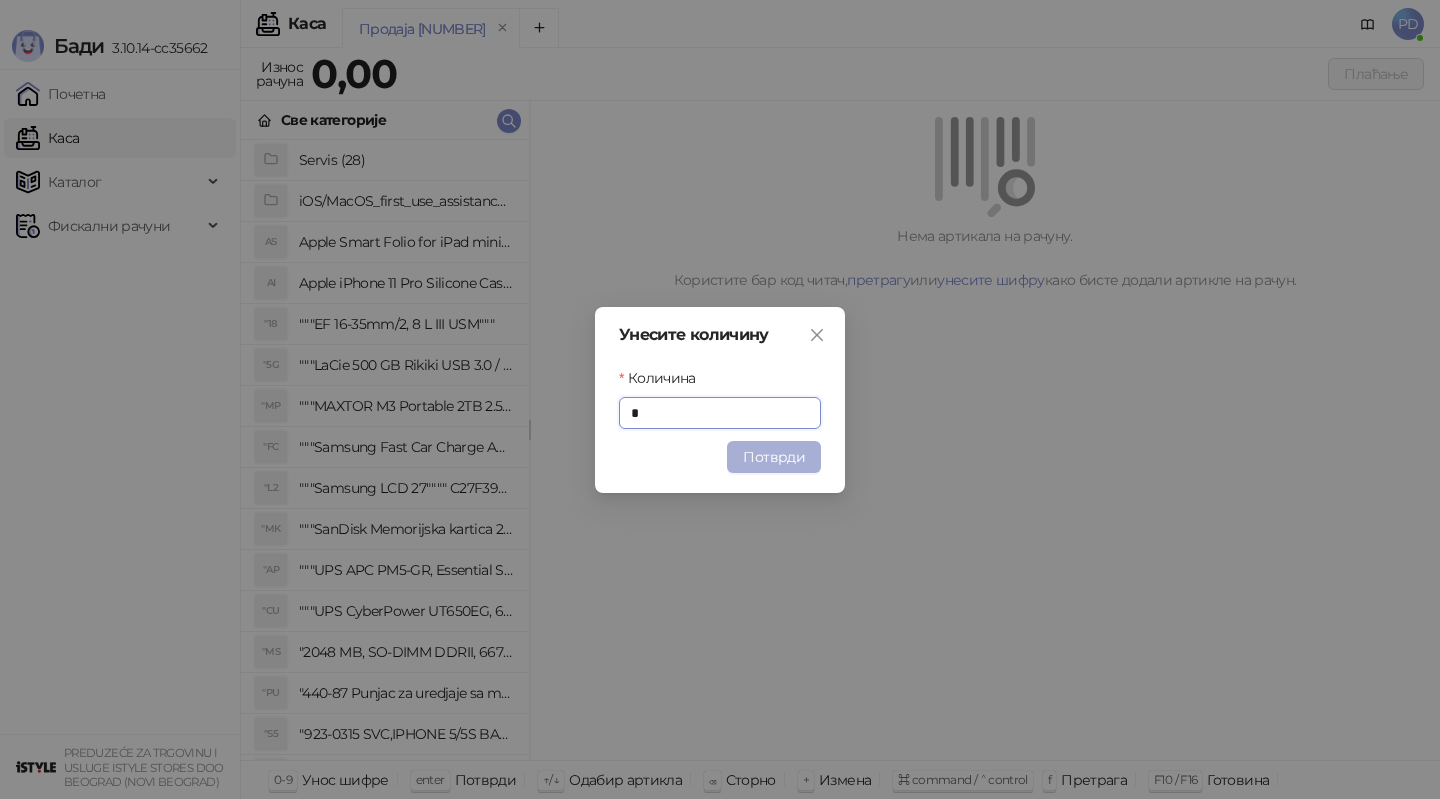 click on "Потврди" at bounding box center [774, 457] 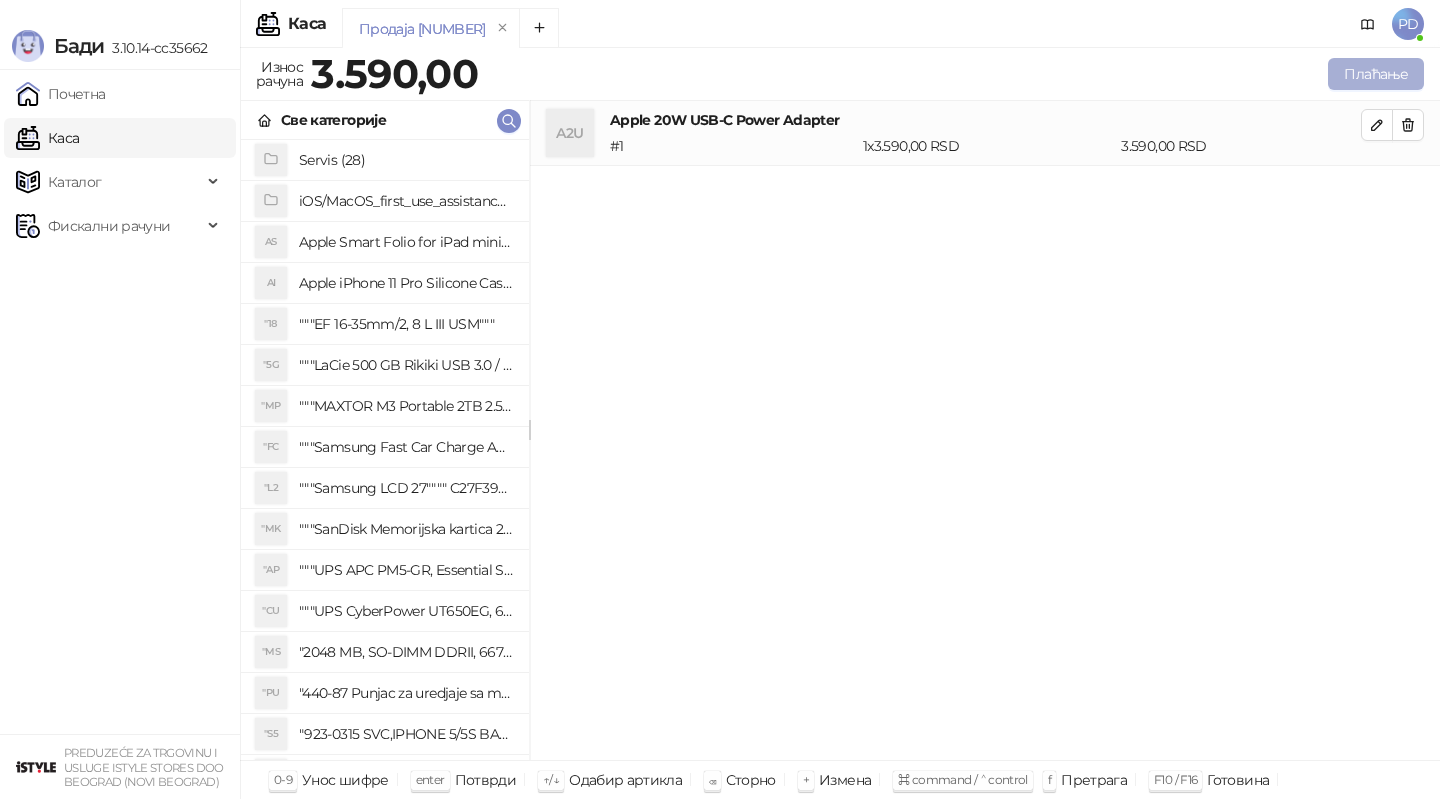click on "Плаћање" at bounding box center (1376, 74) 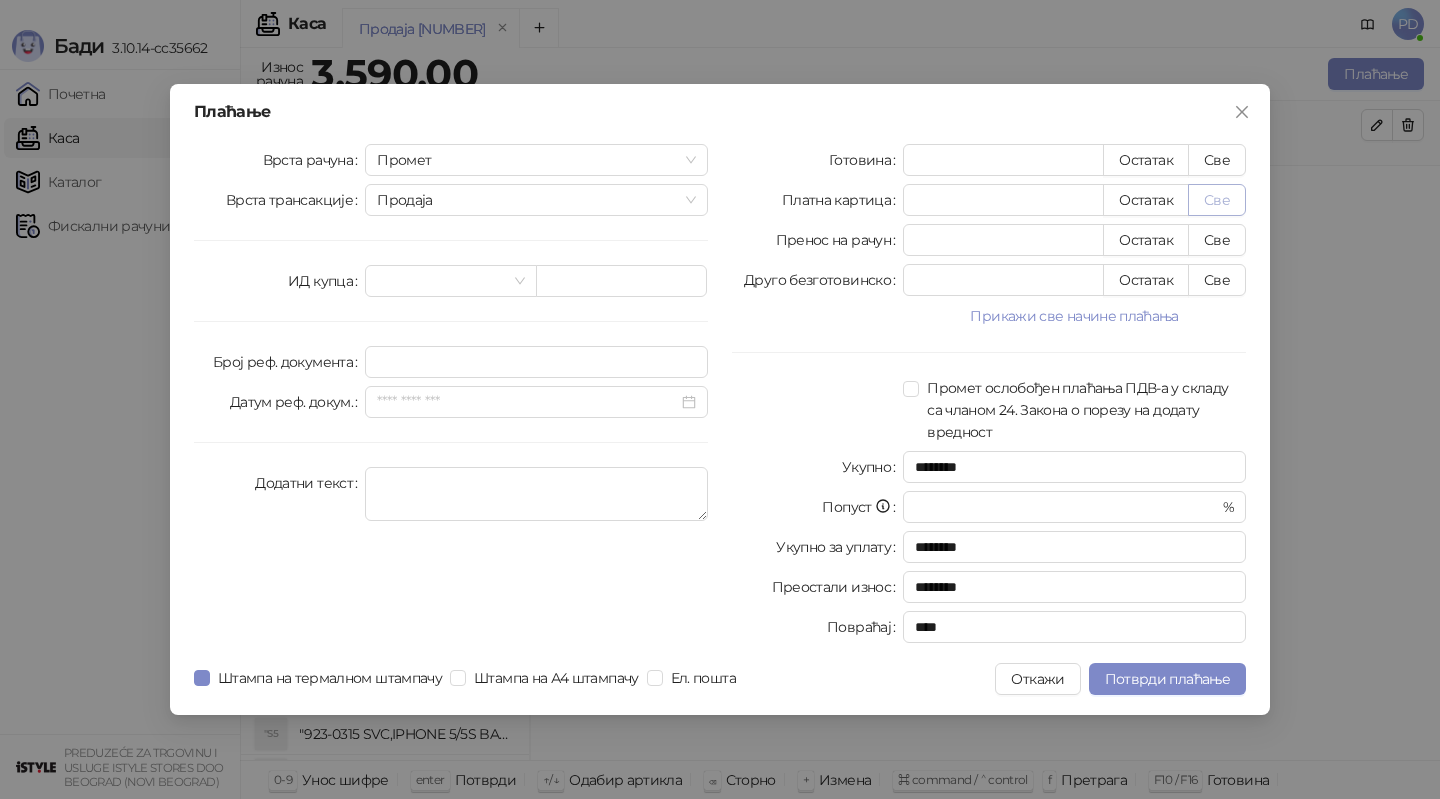 click on "Све" at bounding box center (1217, 200) 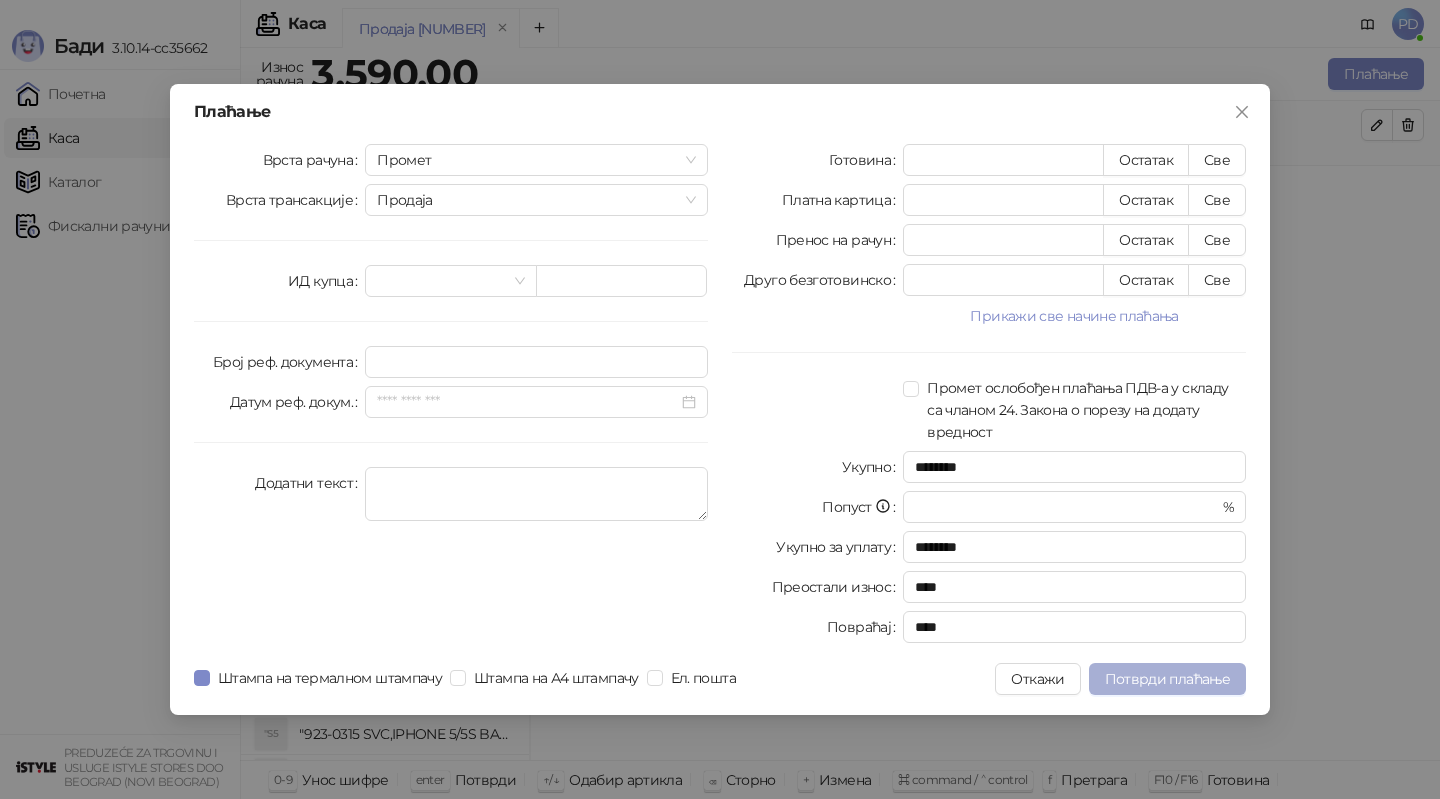 click on "Потврди плаћање" at bounding box center (1167, 679) 